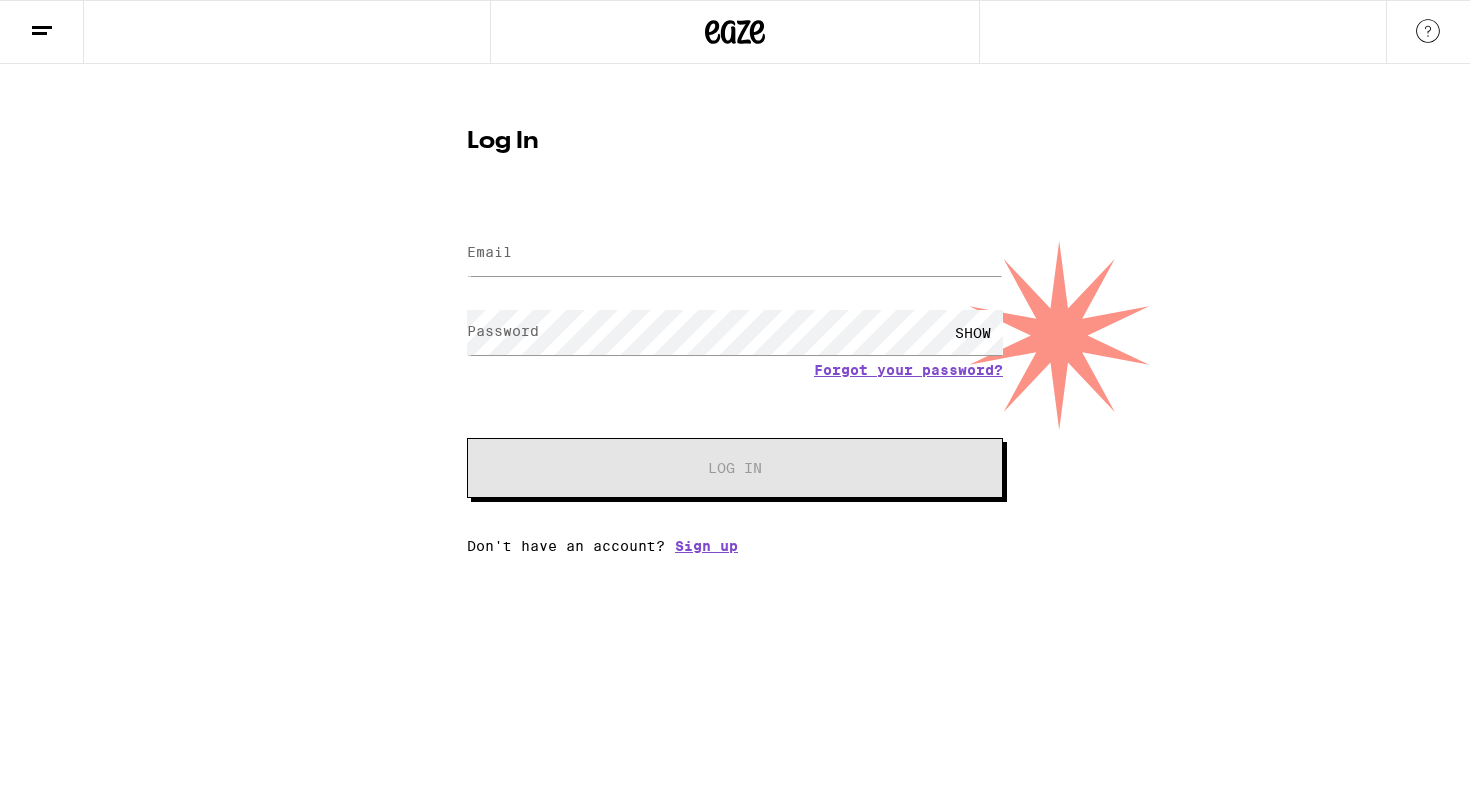 scroll, scrollTop: 0, scrollLeft: 0, axis: both 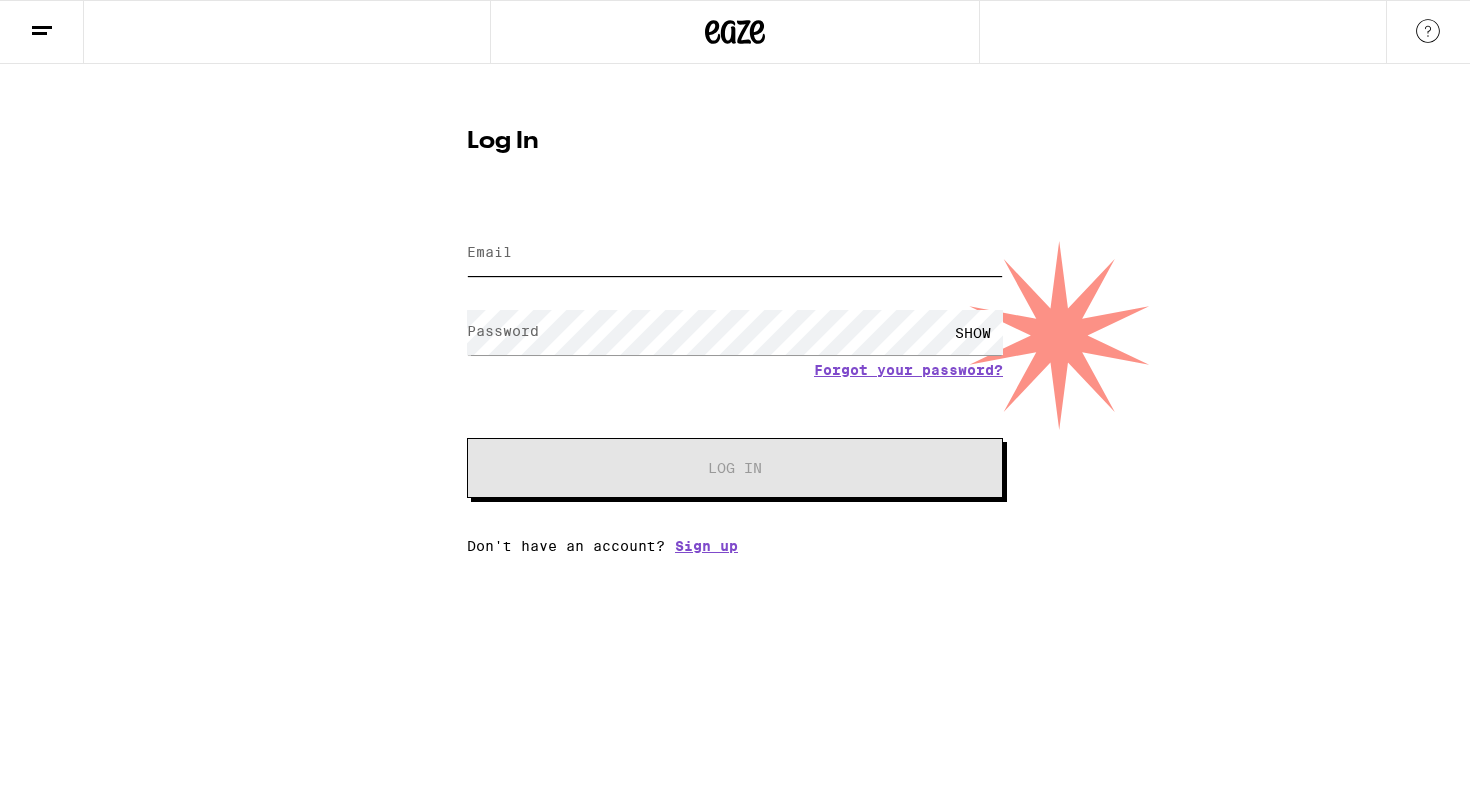 click on "Email" at bounding box center (735, 253) 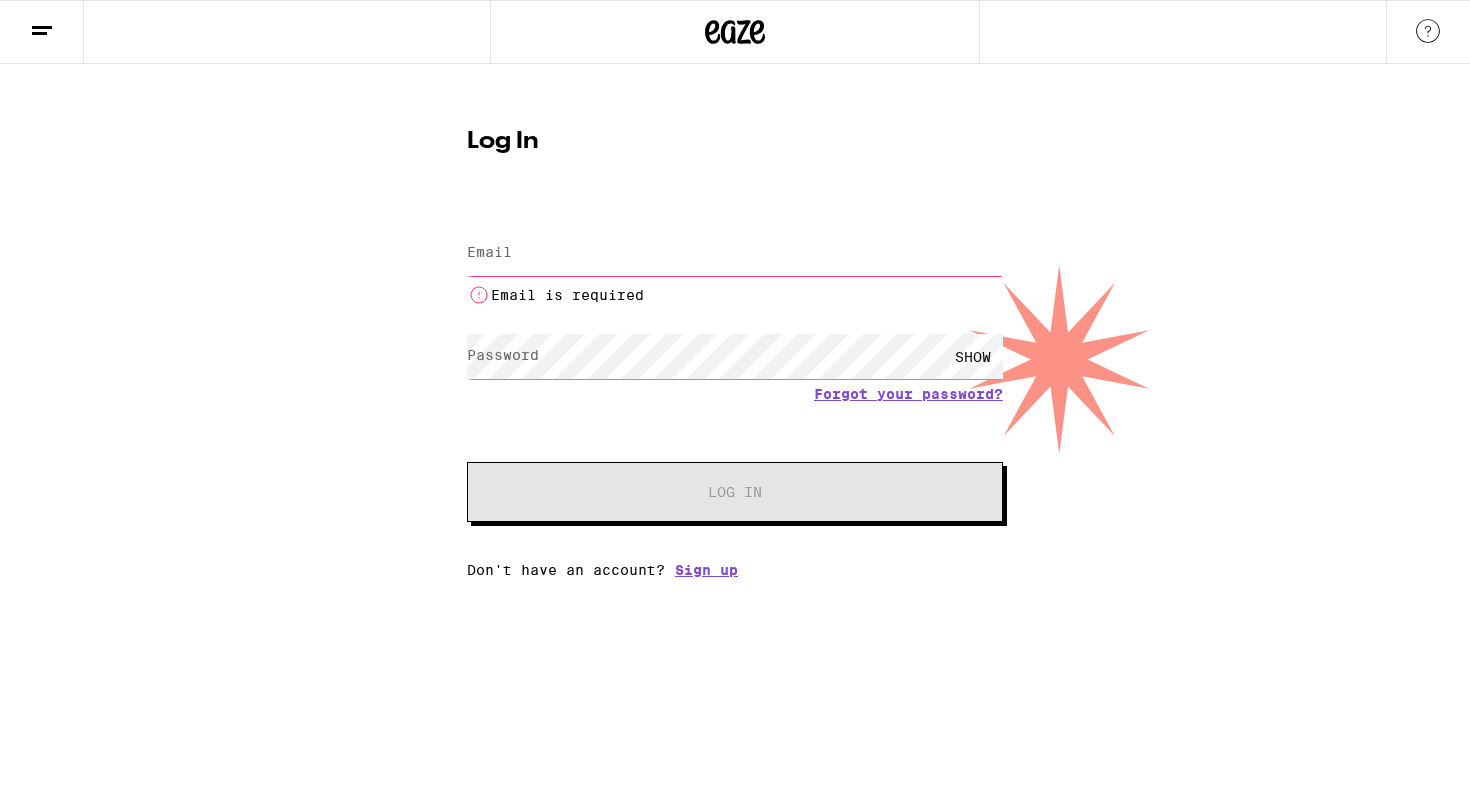 scroll, scrollTop: 0, scrollLeft: 0, axis: both 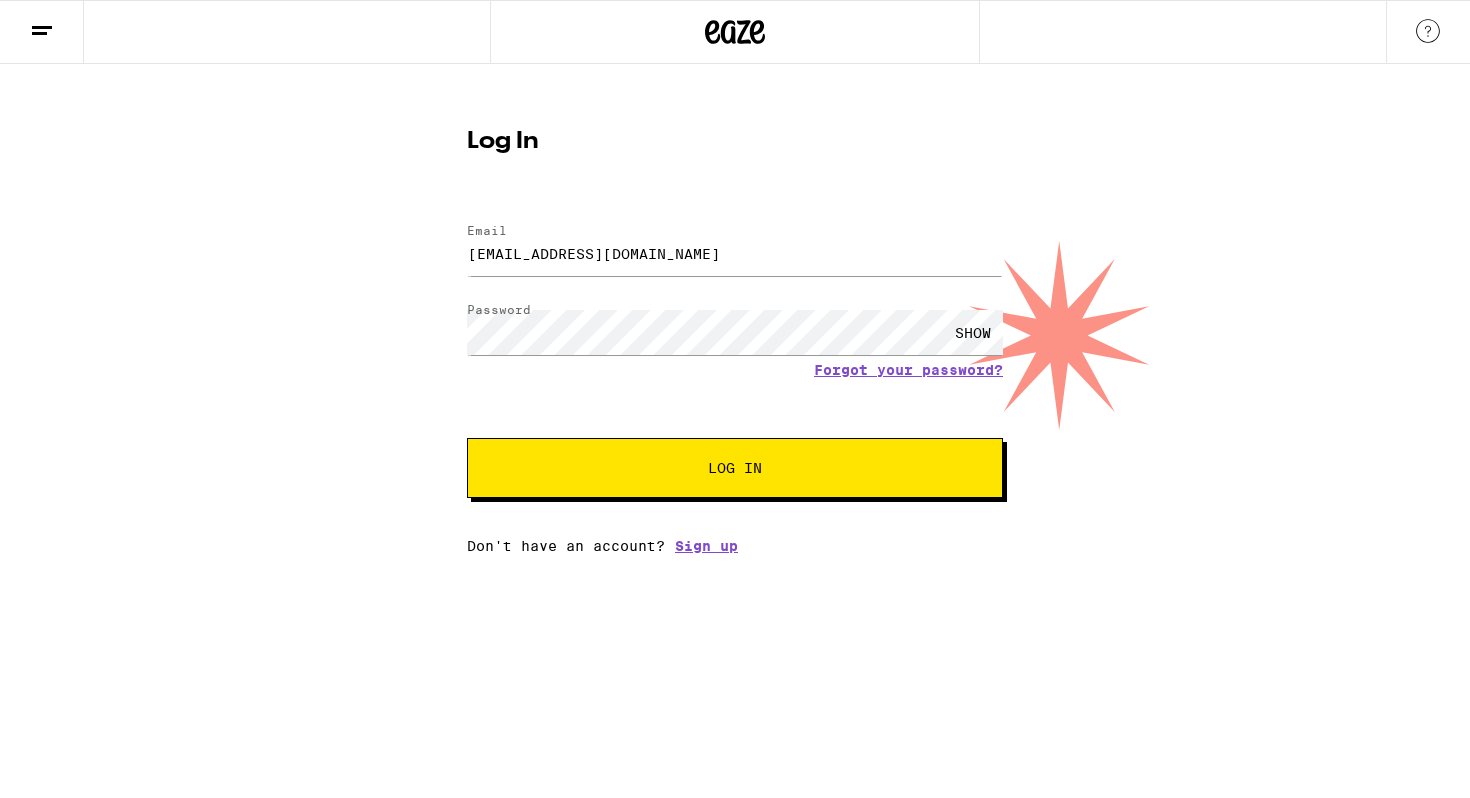 click on "Log In" at bounding box center [735, 468] 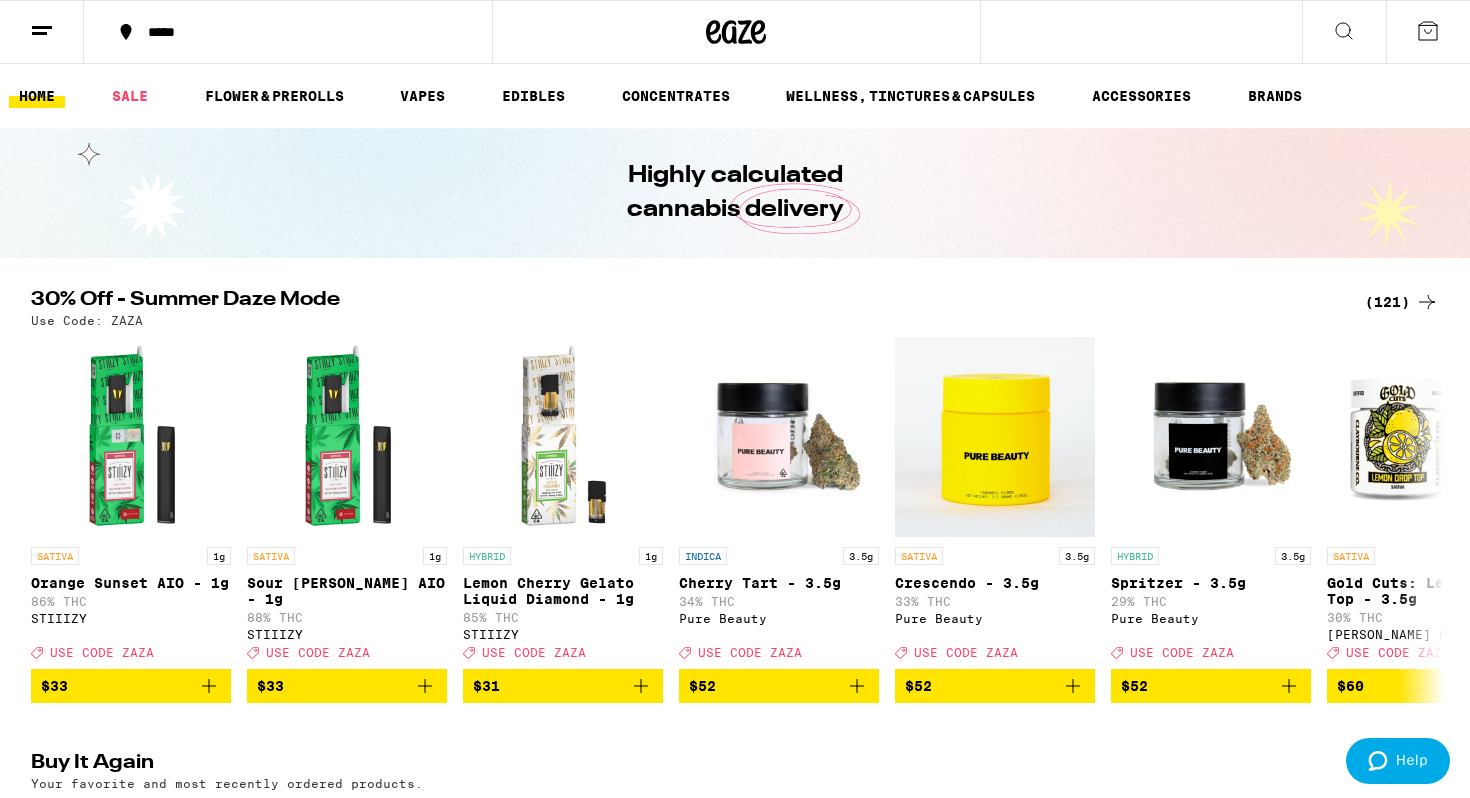 scroll, scrollTop: 0, scrollLeft: 0, axis: both 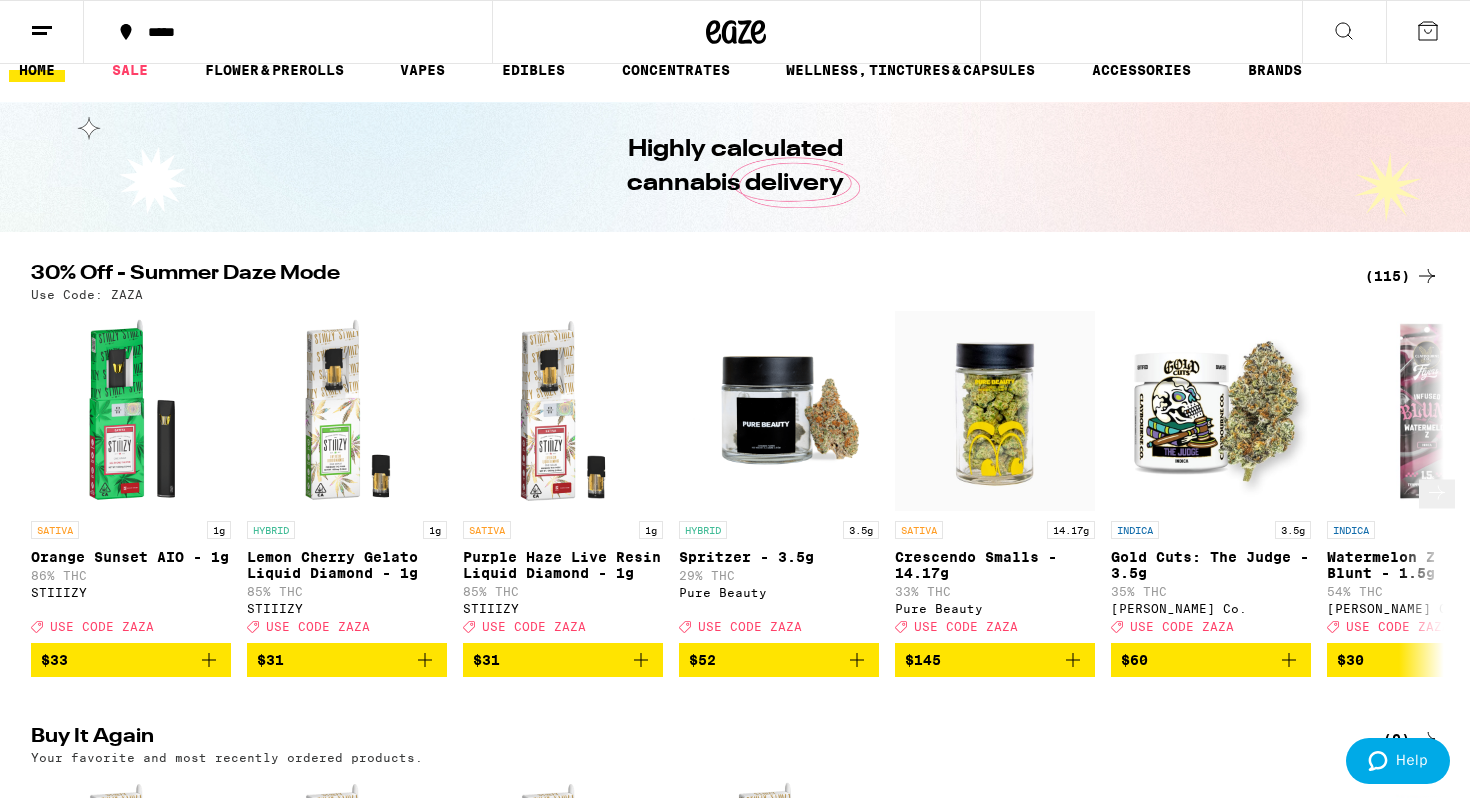 click 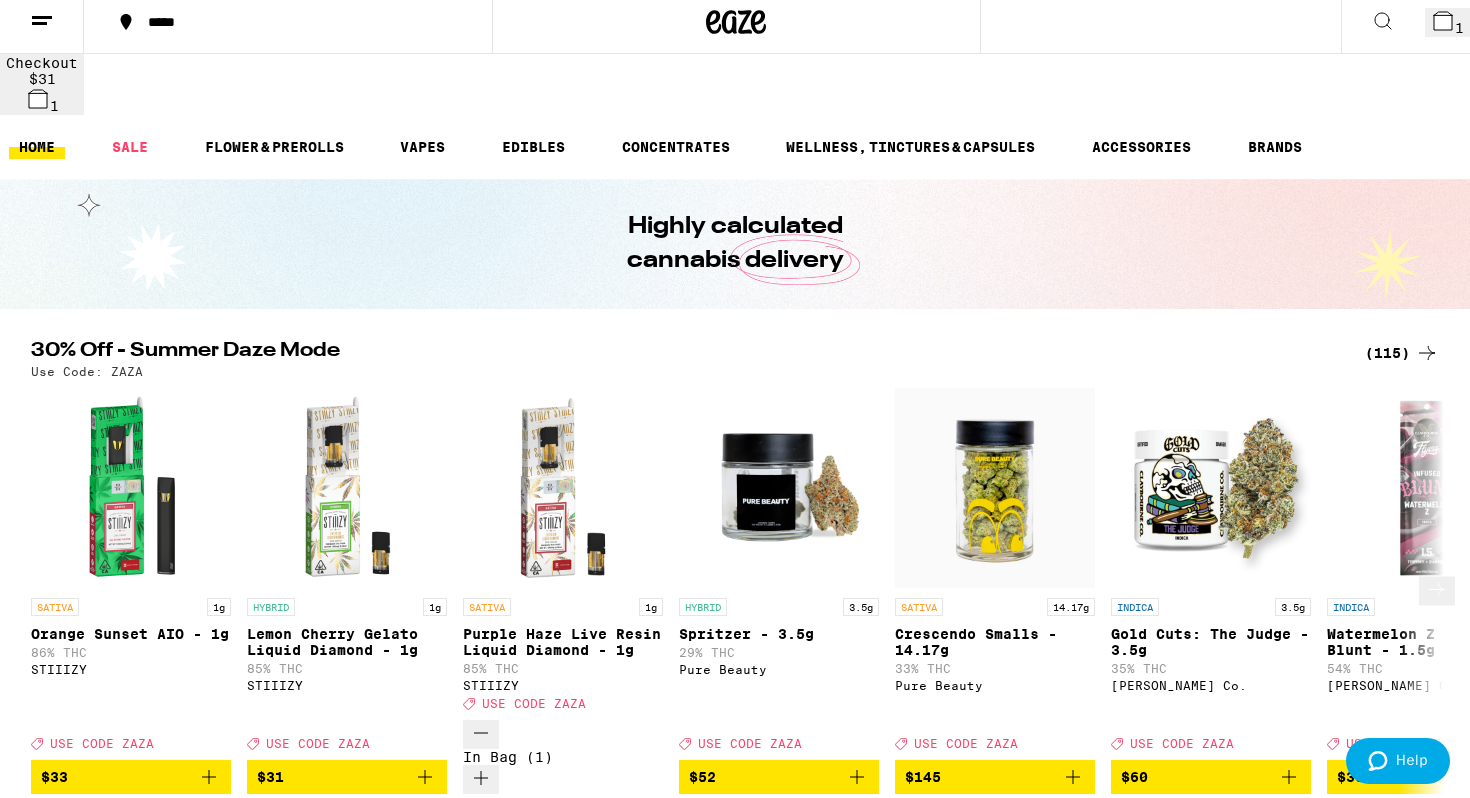 scroll, scrollTop: 90, scrollLeft: 0, axis: vertical 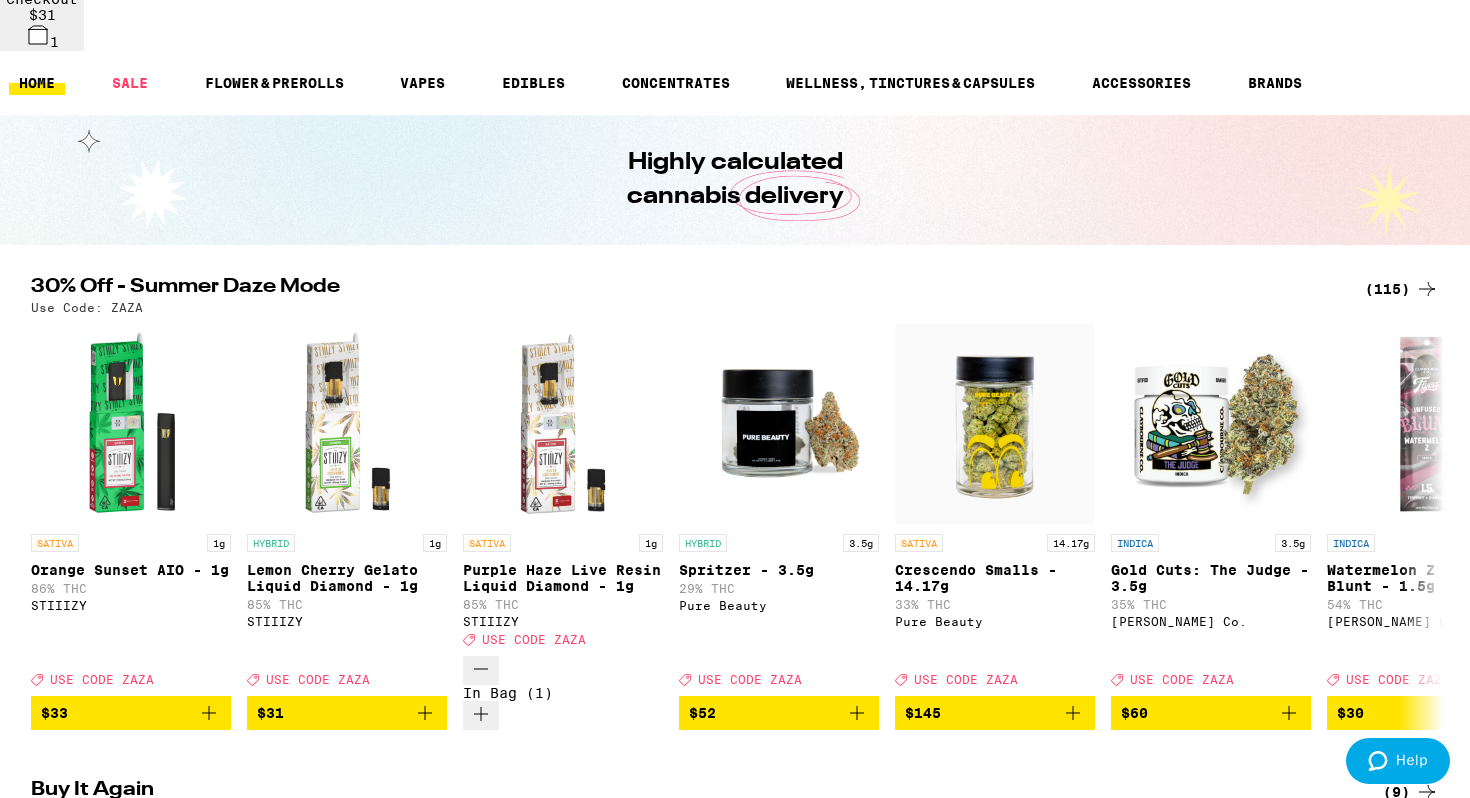 click 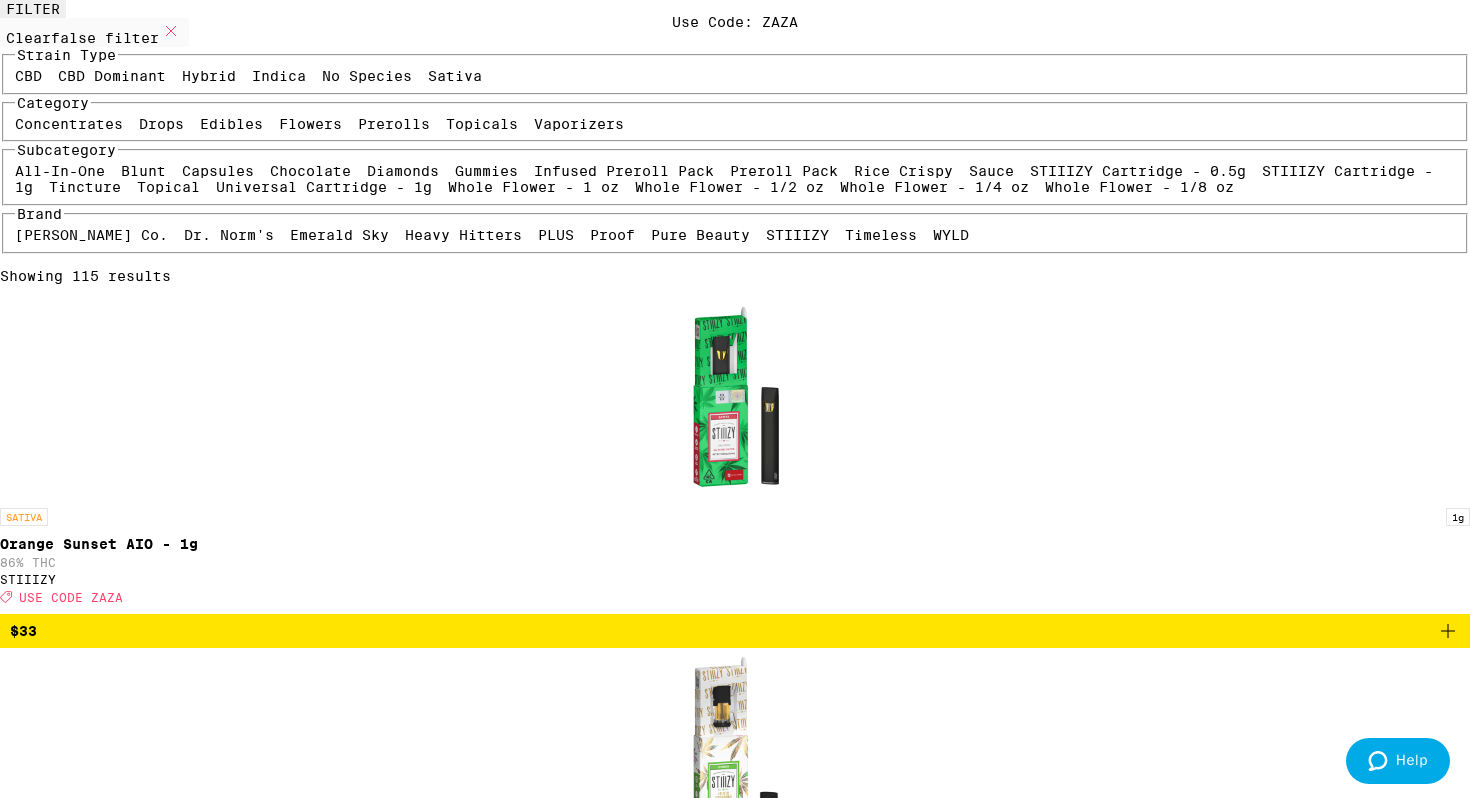 scroll, scrollTop: 241, scrollLeft: 0, axis: vertical 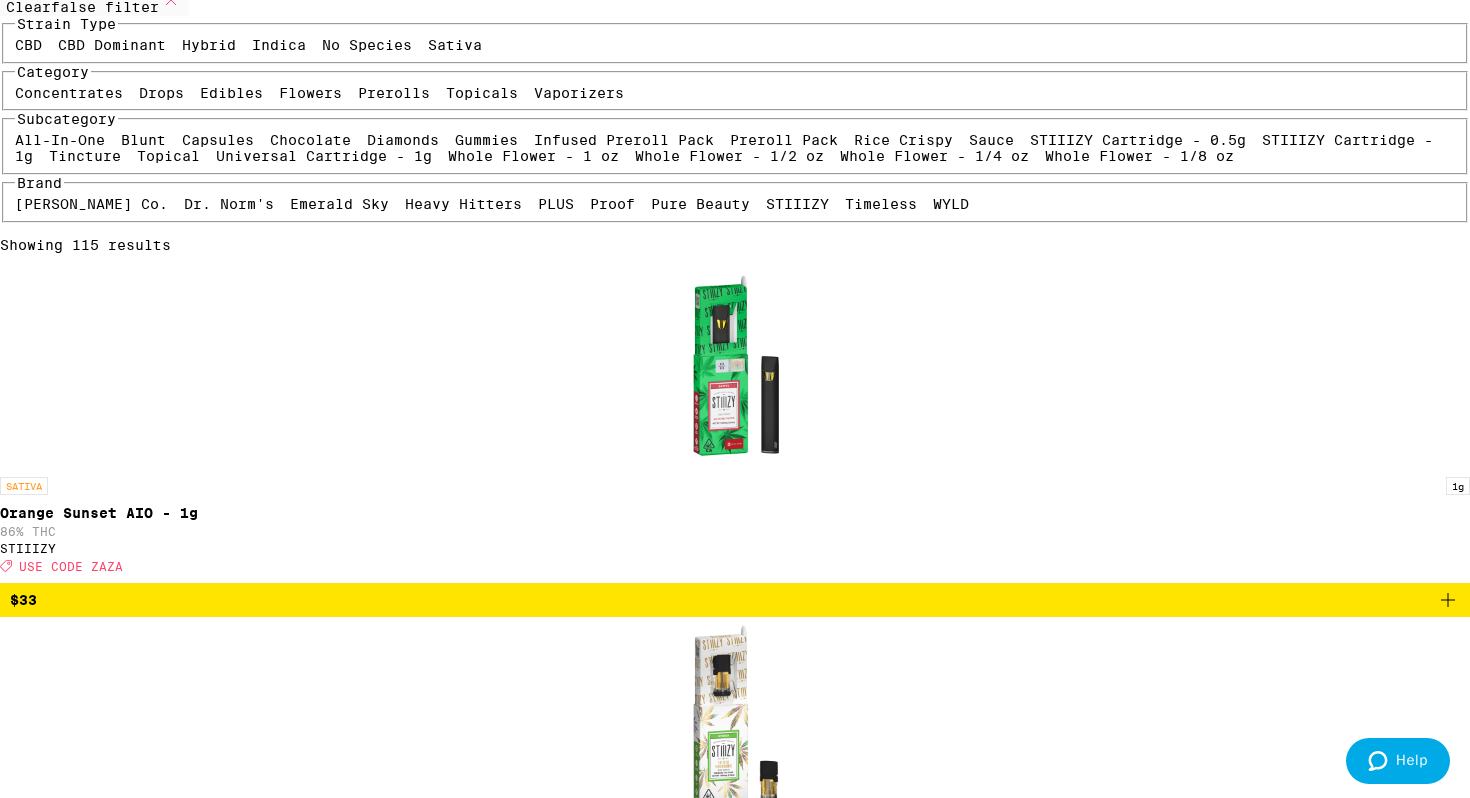 click on "Vaporizers" at bounding box center [579, 93] 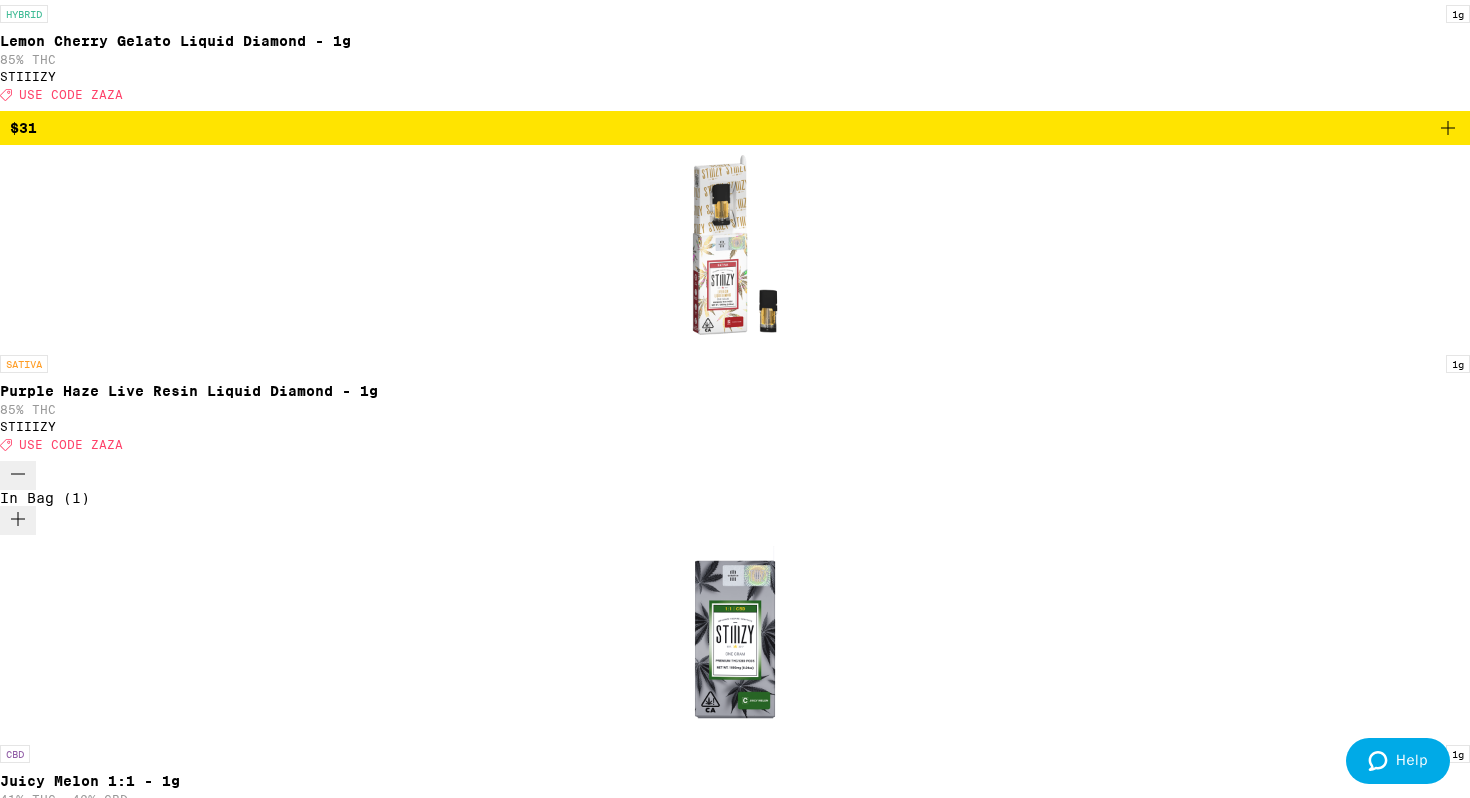 scroll, scrollTop: 186, scrollLeft: 0, axis: vertical 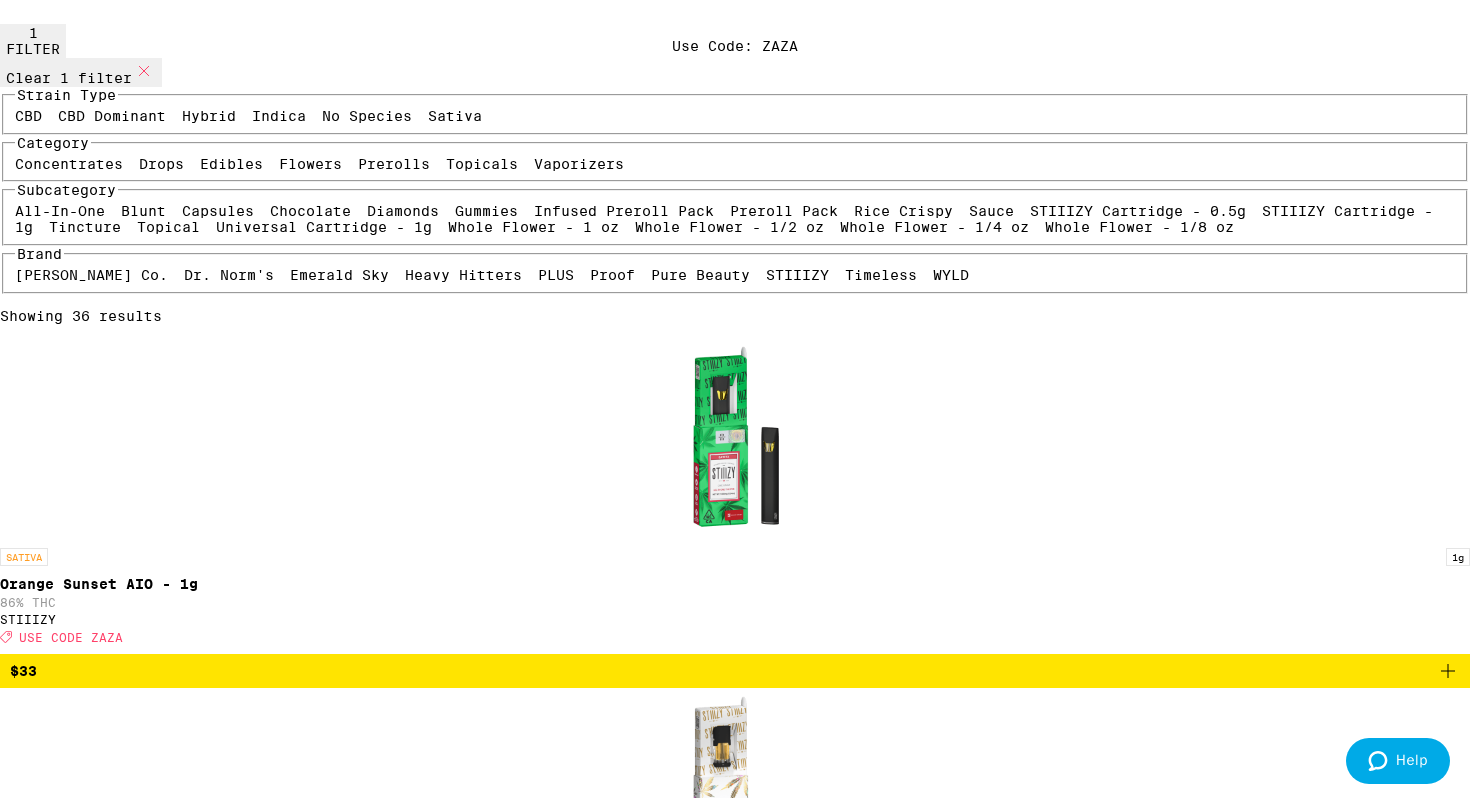 click on "***** 1" at bounding box center [735, -138] 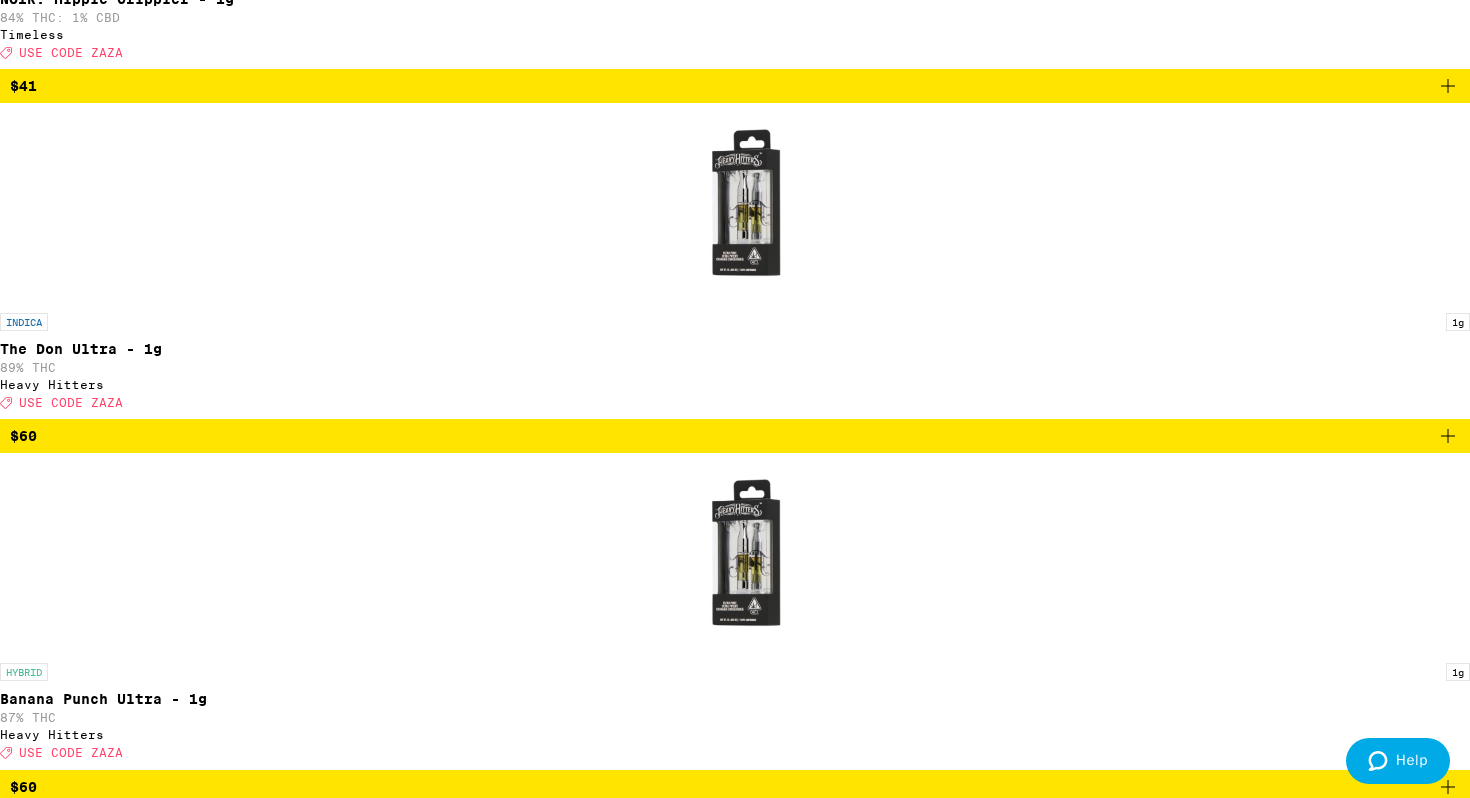 click 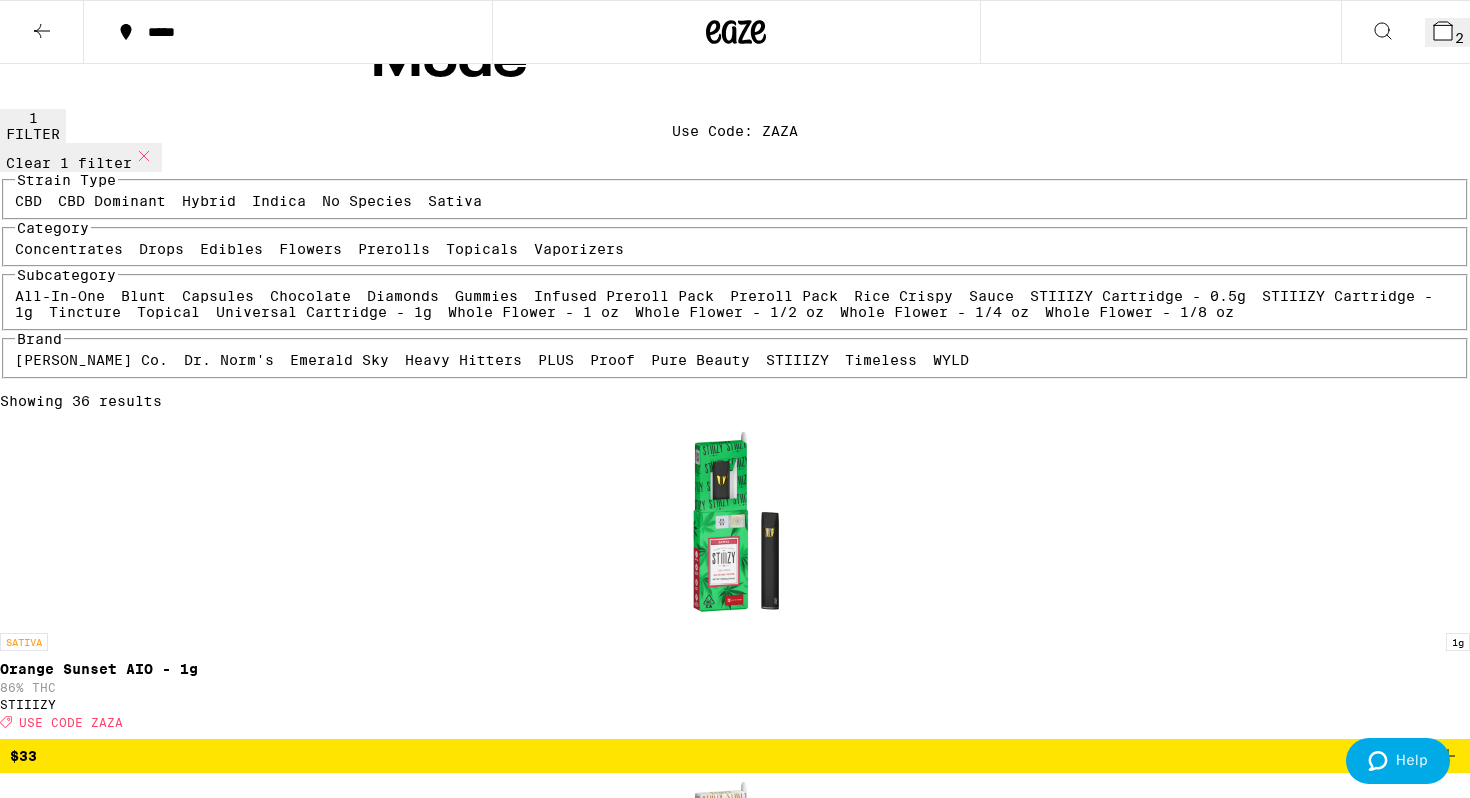 scroll, scrollTop: 86, scrollLeft: 0, axis: vertical 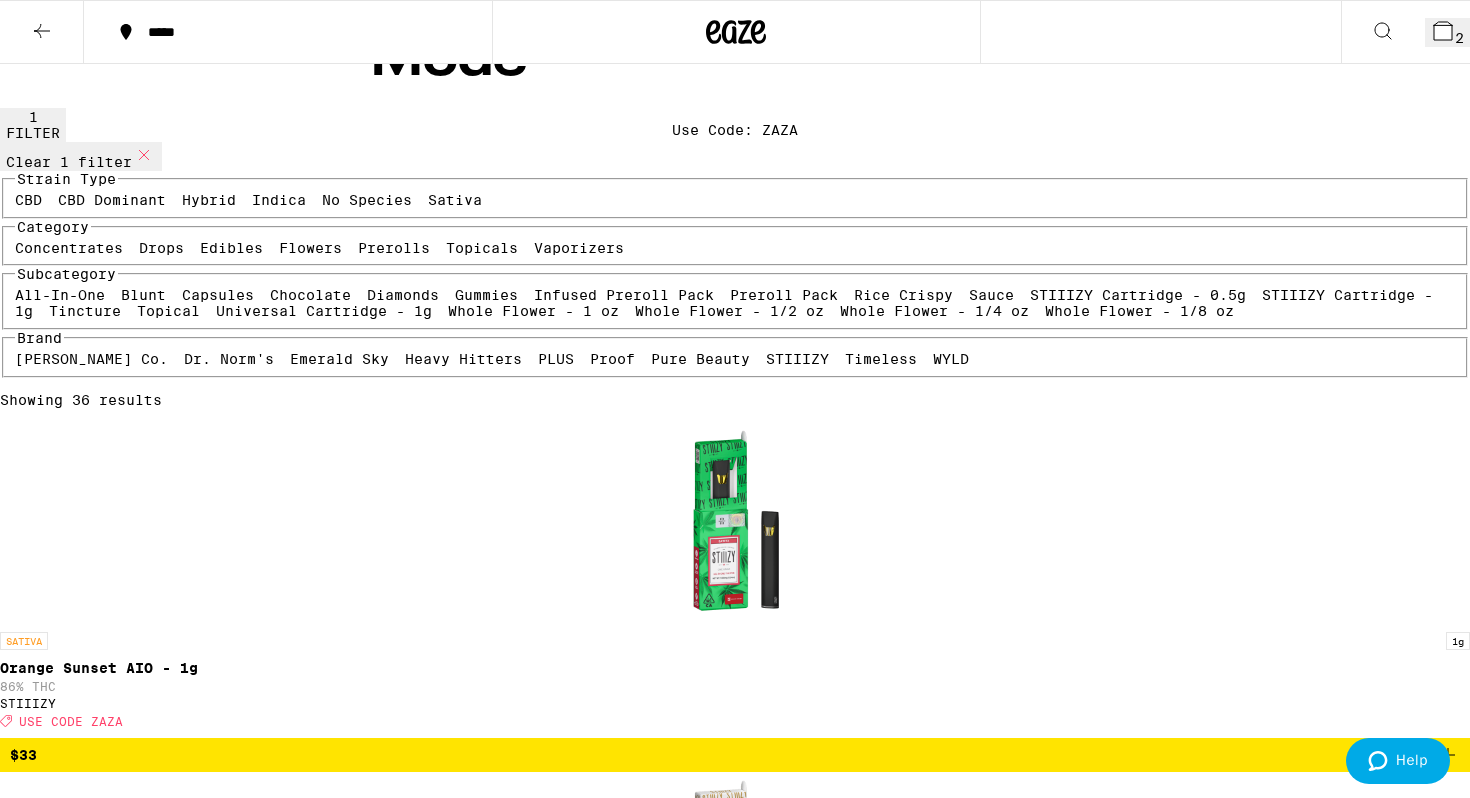 click at bounding box center (42, 32) 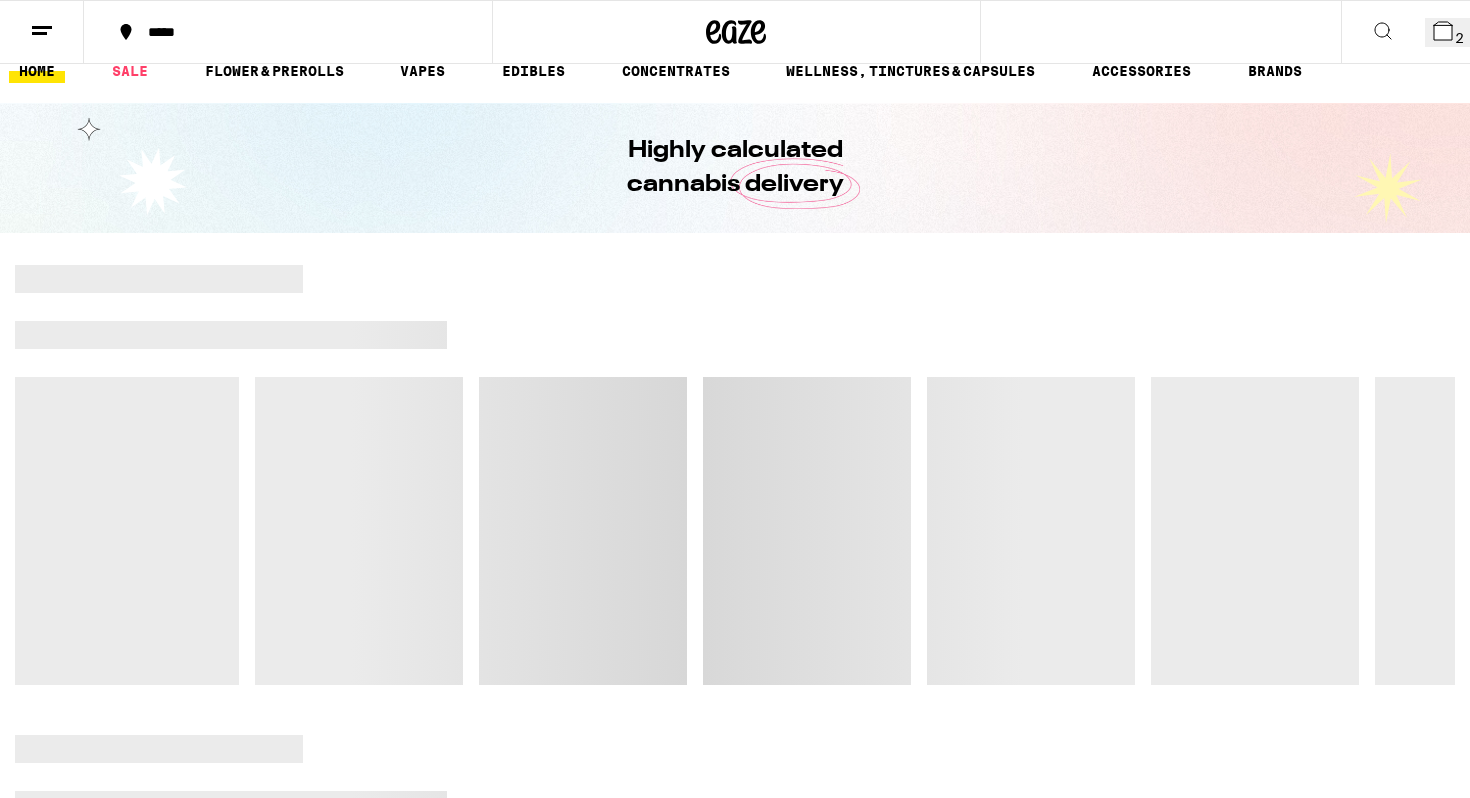 scroll, scrollTop: 0, scrollLeft: 0, axis: both 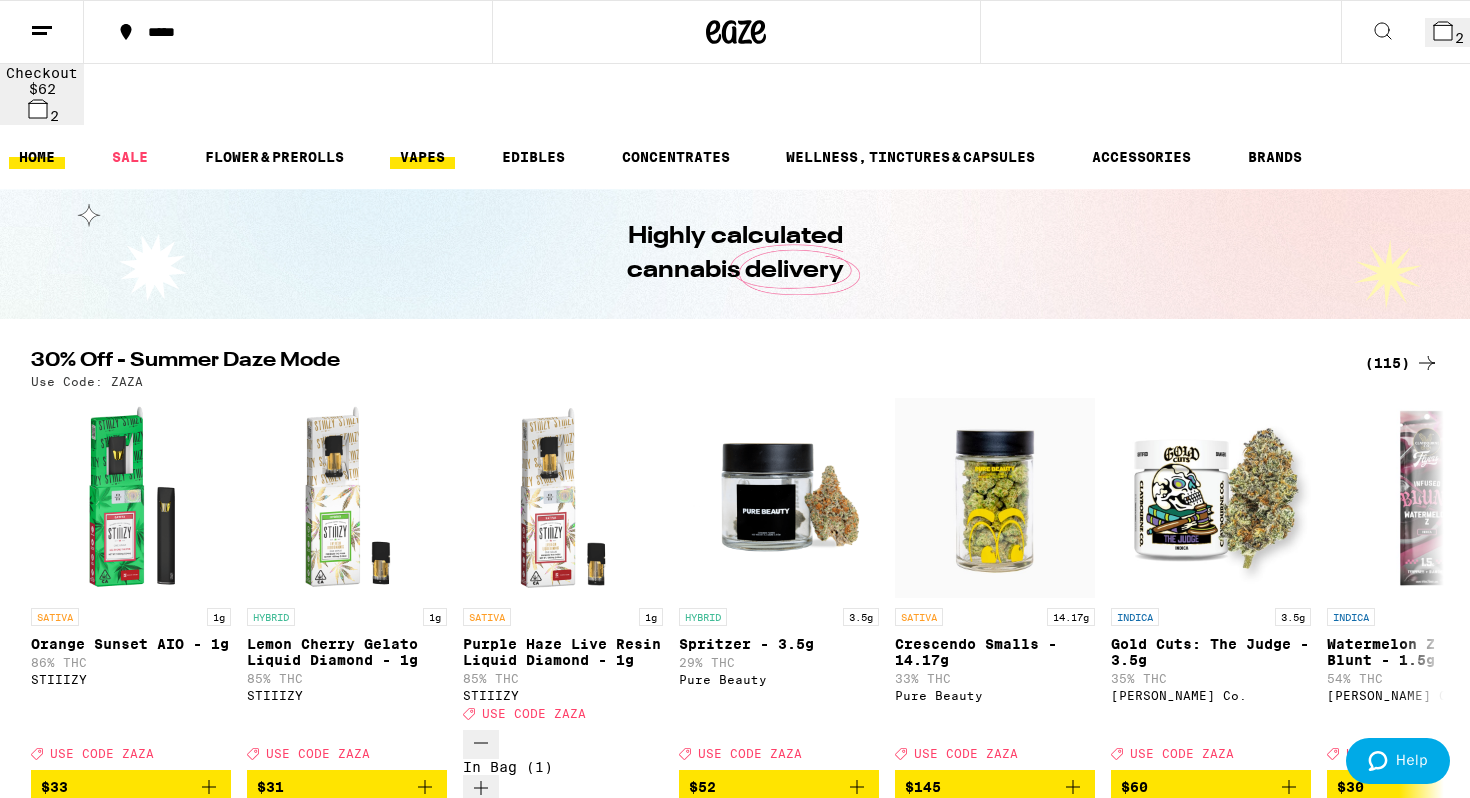 click on "VAPES" at bounding box center (422, 157) 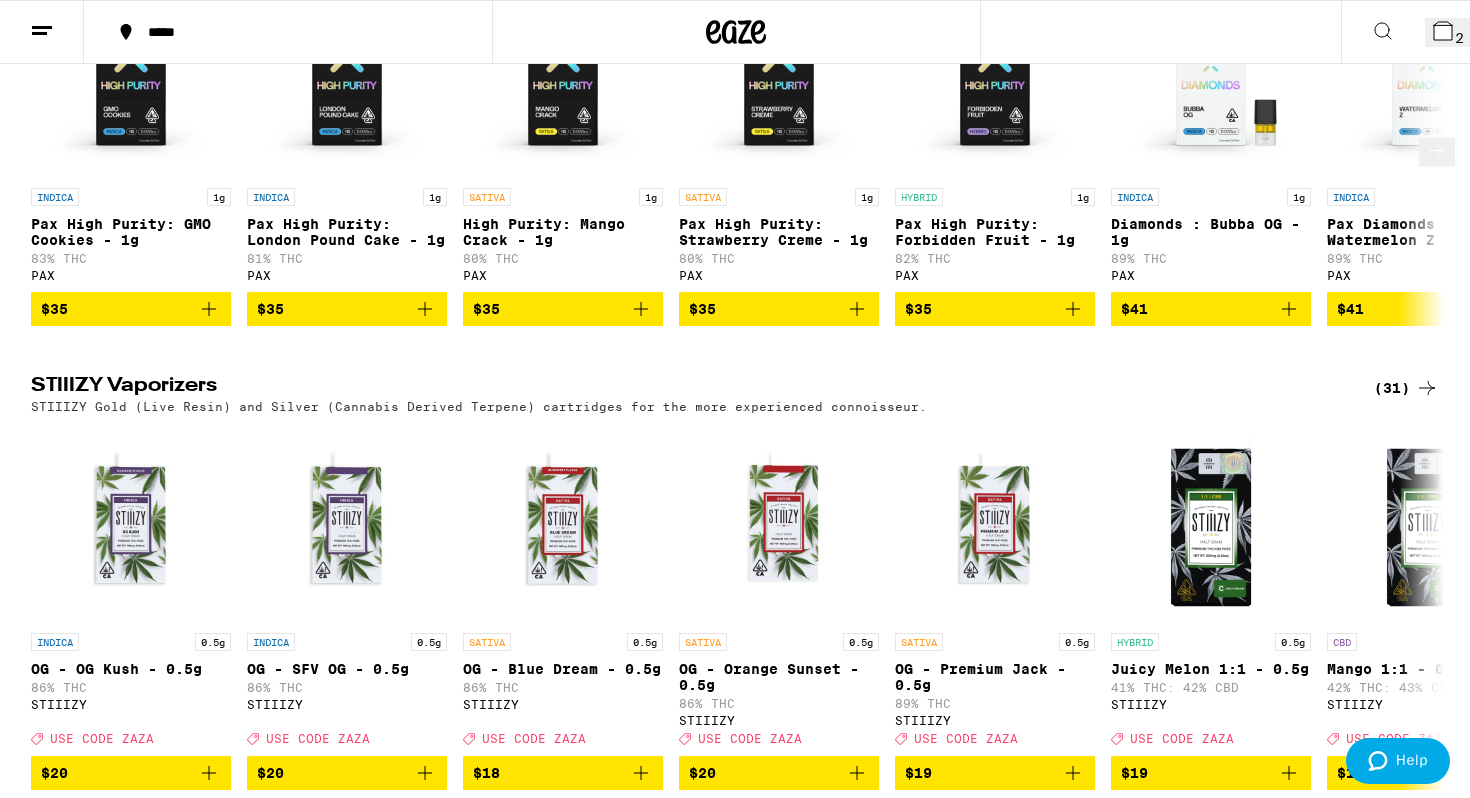scroll, scrollTop: 1791, scrollLeft: 0, axis: vertical 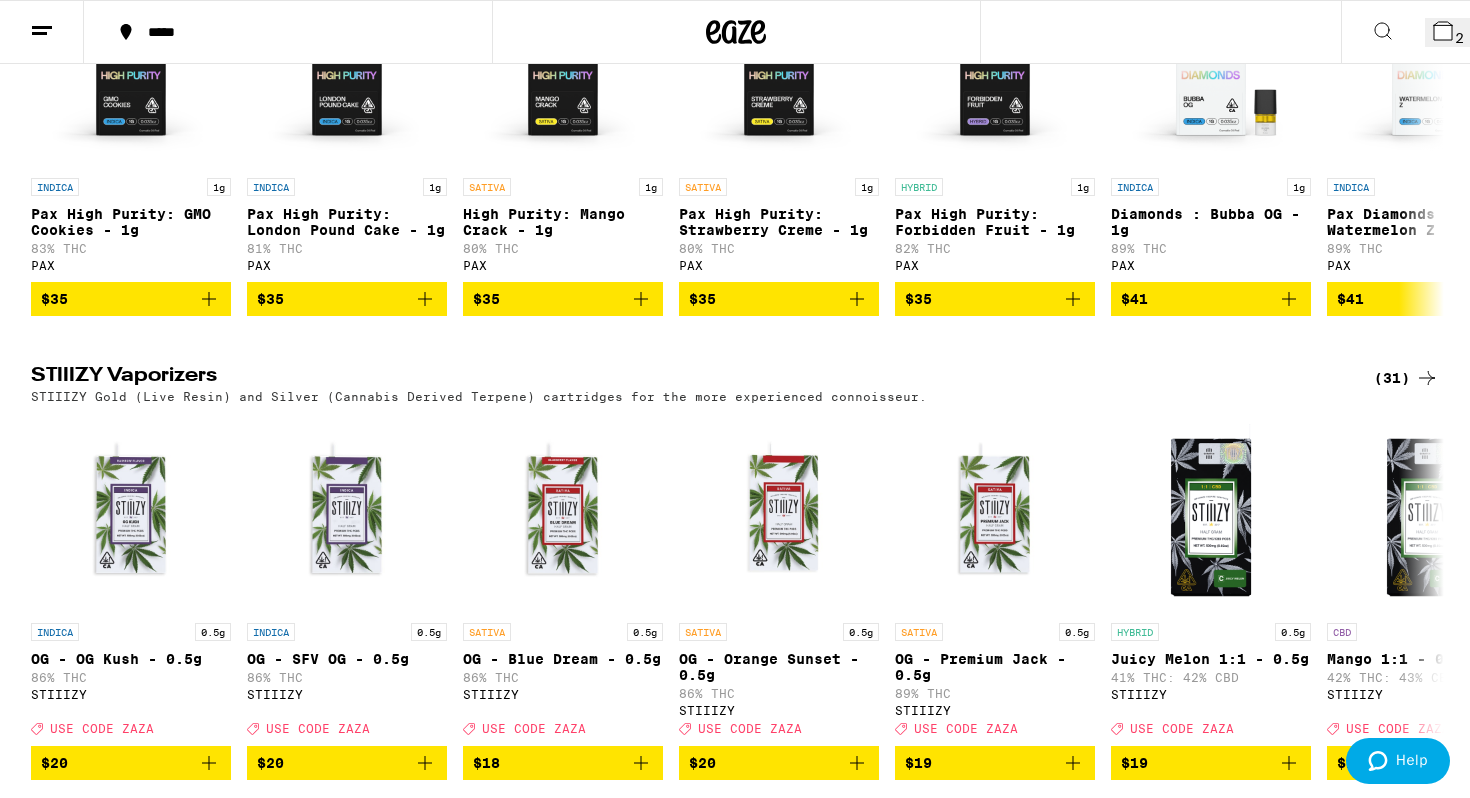 click on "(31)" at bounding box center (1406, 378) 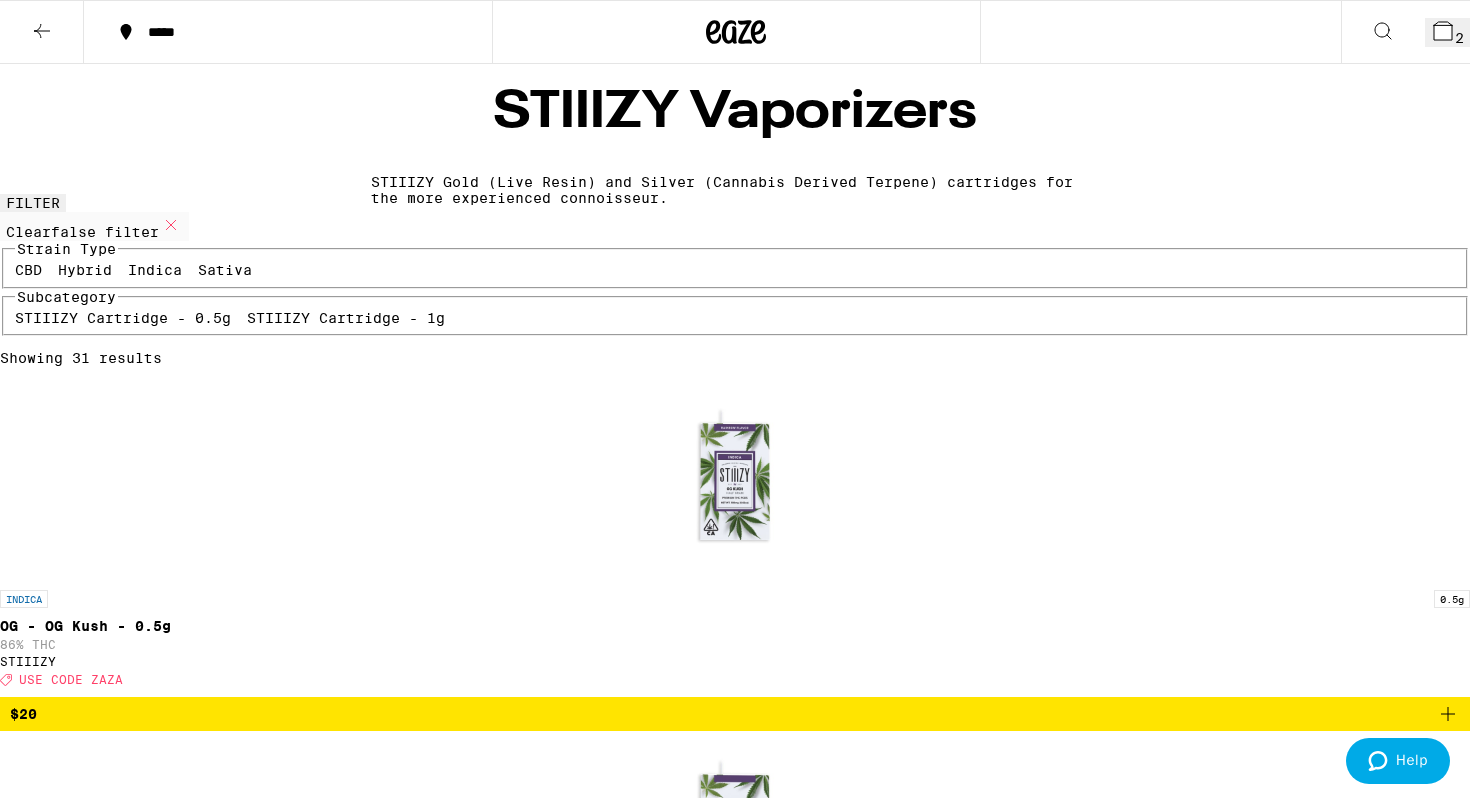 scroll, scrollTop: 2085, scrollLeft: 0, axis: vertical 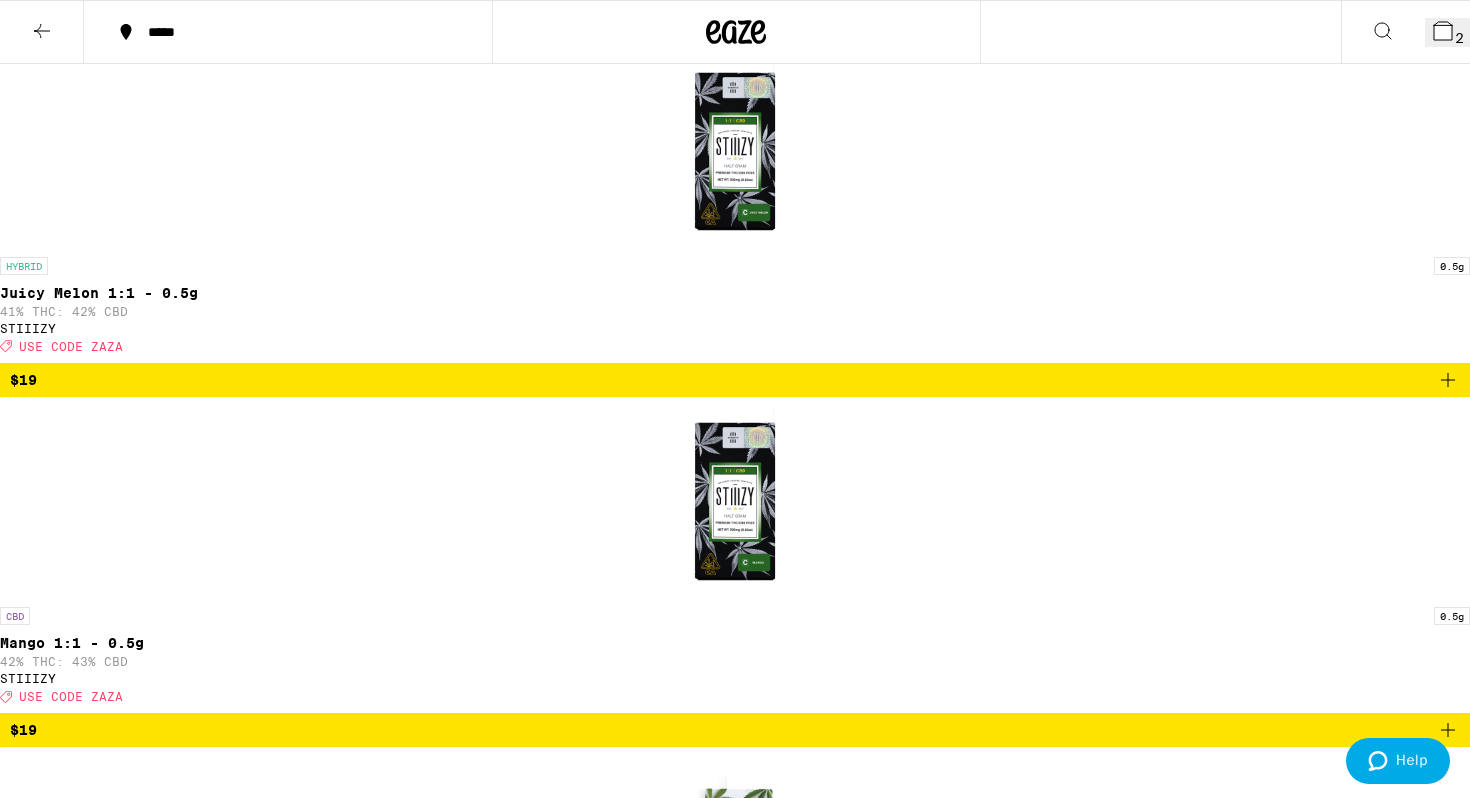 click 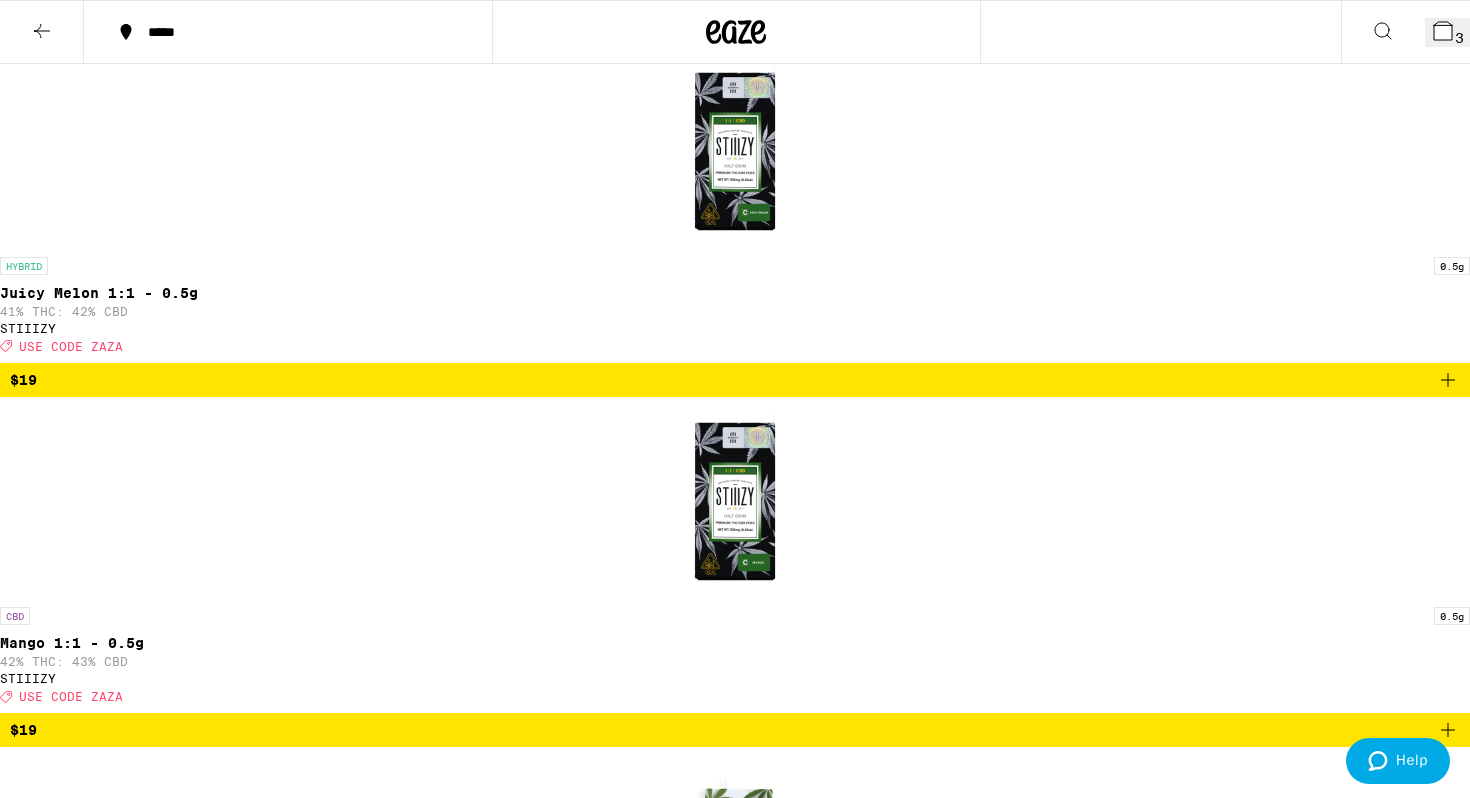 click 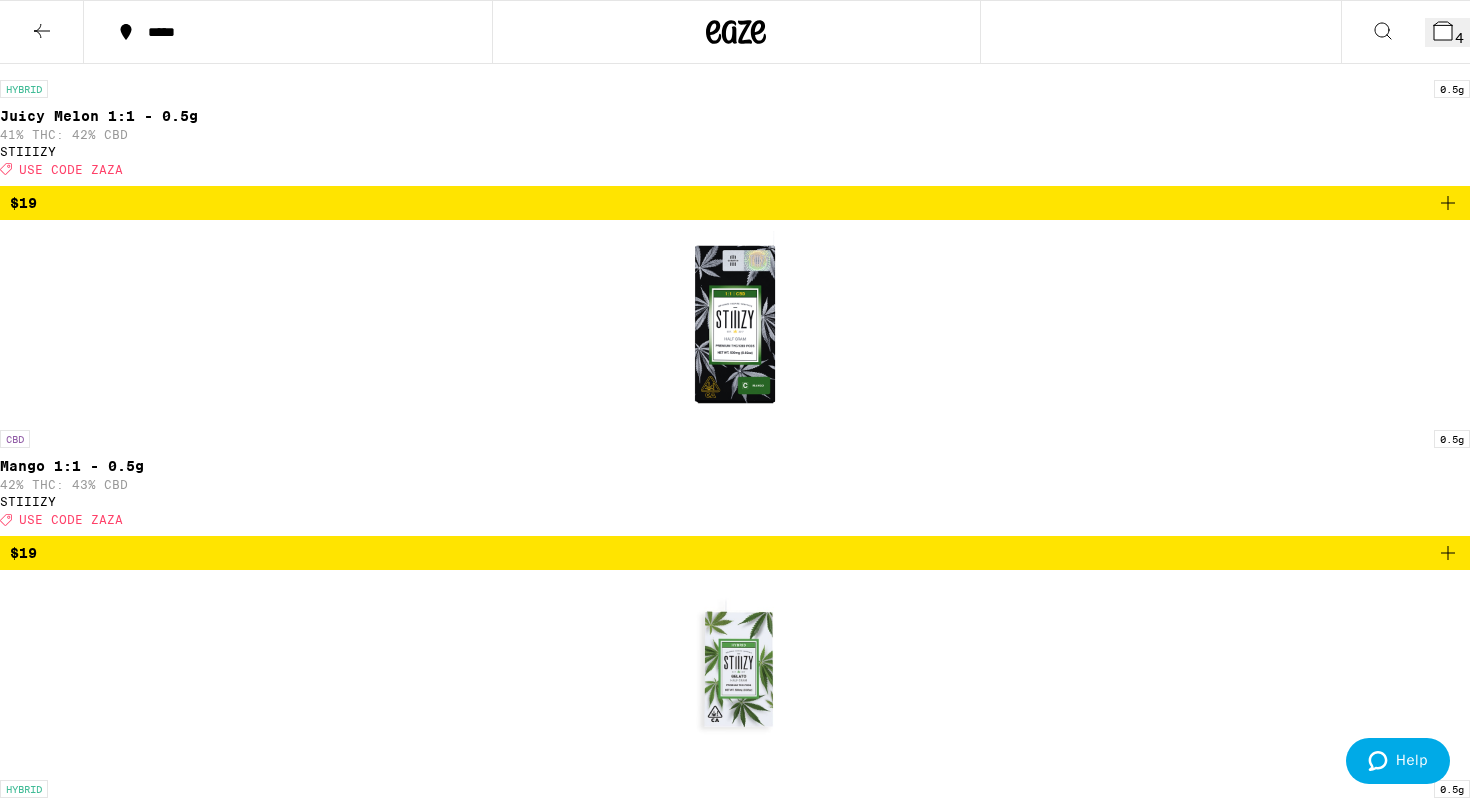 scroll, scrollTop: 2268, scrollLeft: 0, axis: vertical 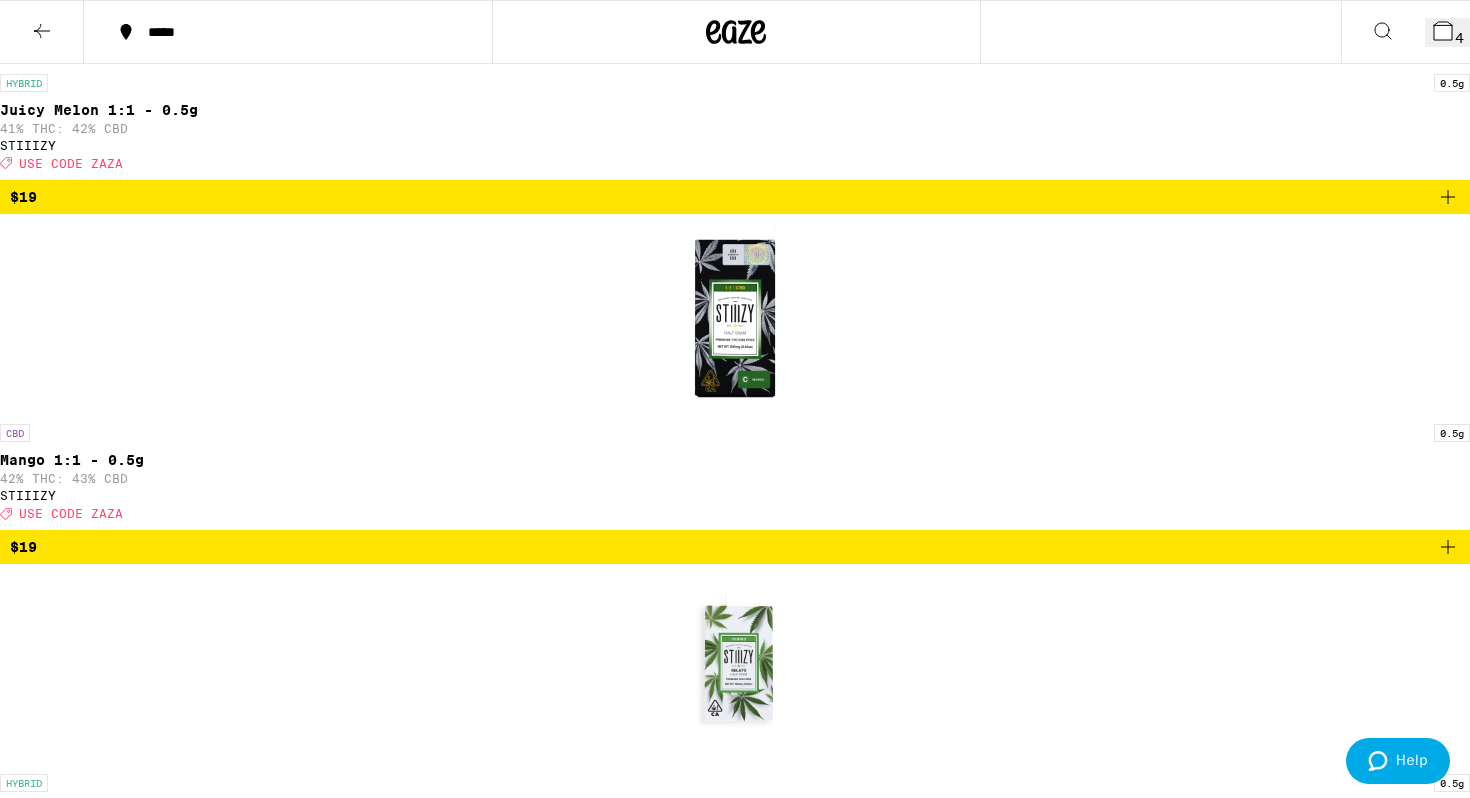 click 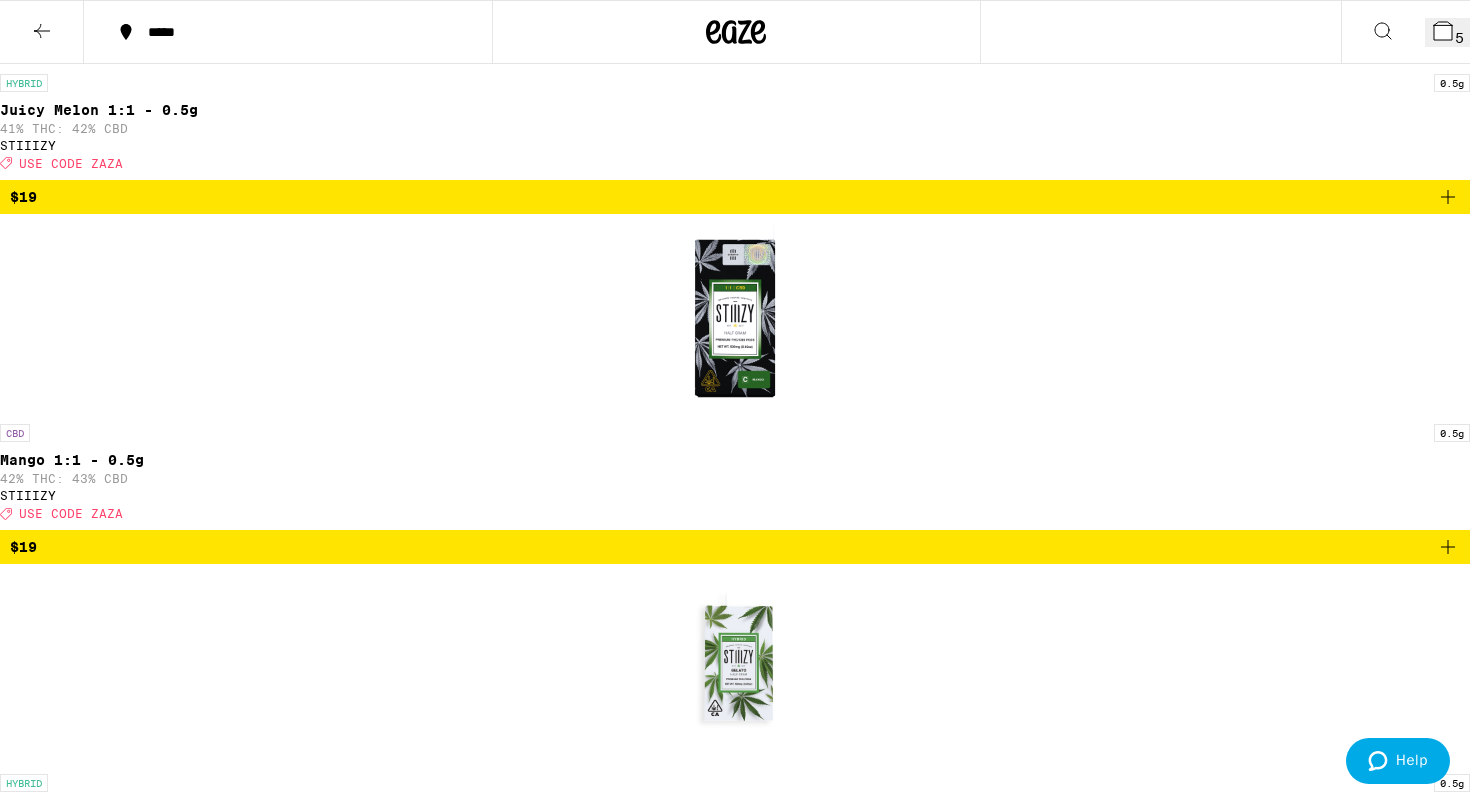 click on "5" at bounding box center [1447, 32] 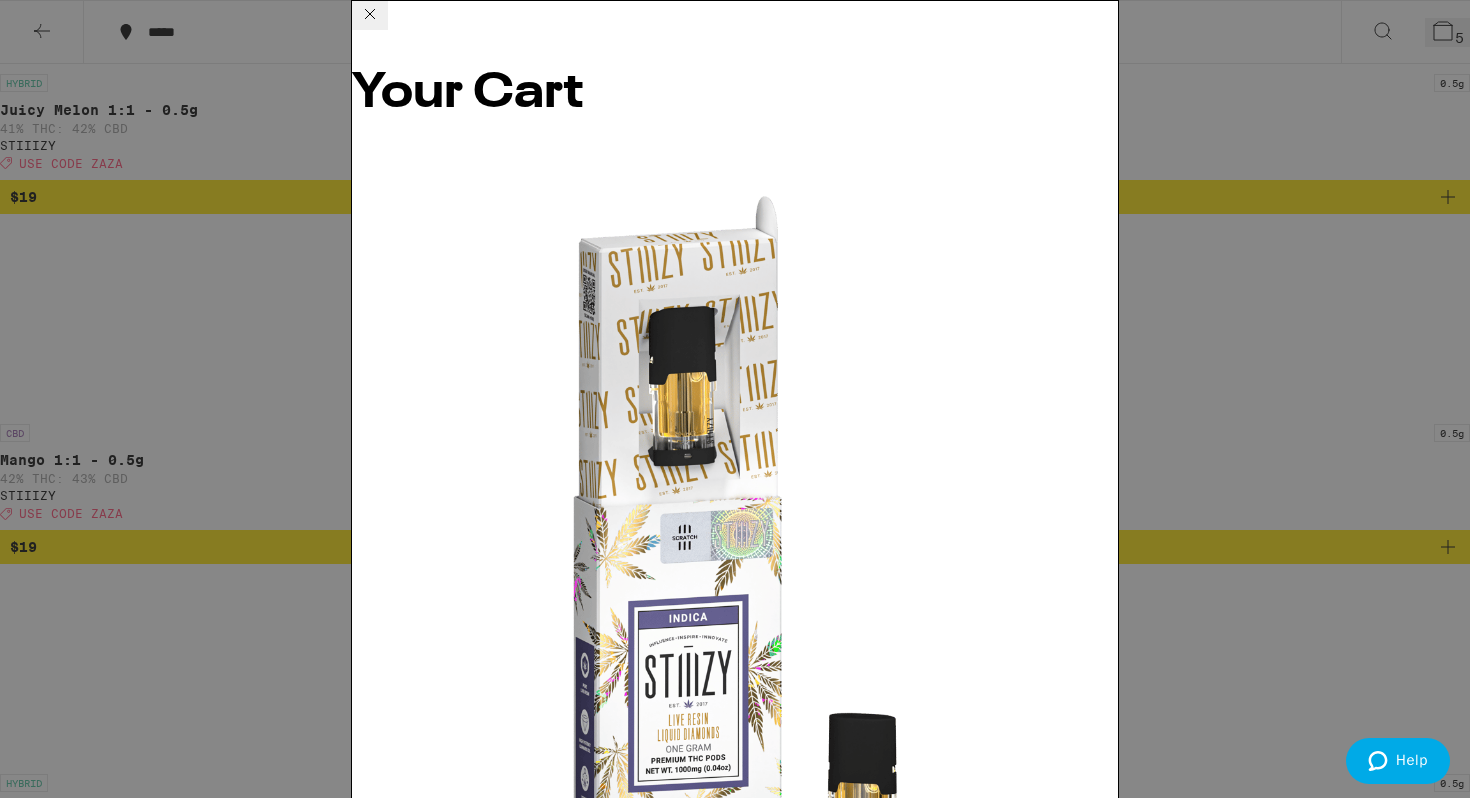 scroll, scrollTop: 0, scrollLeft: 0, axis: both 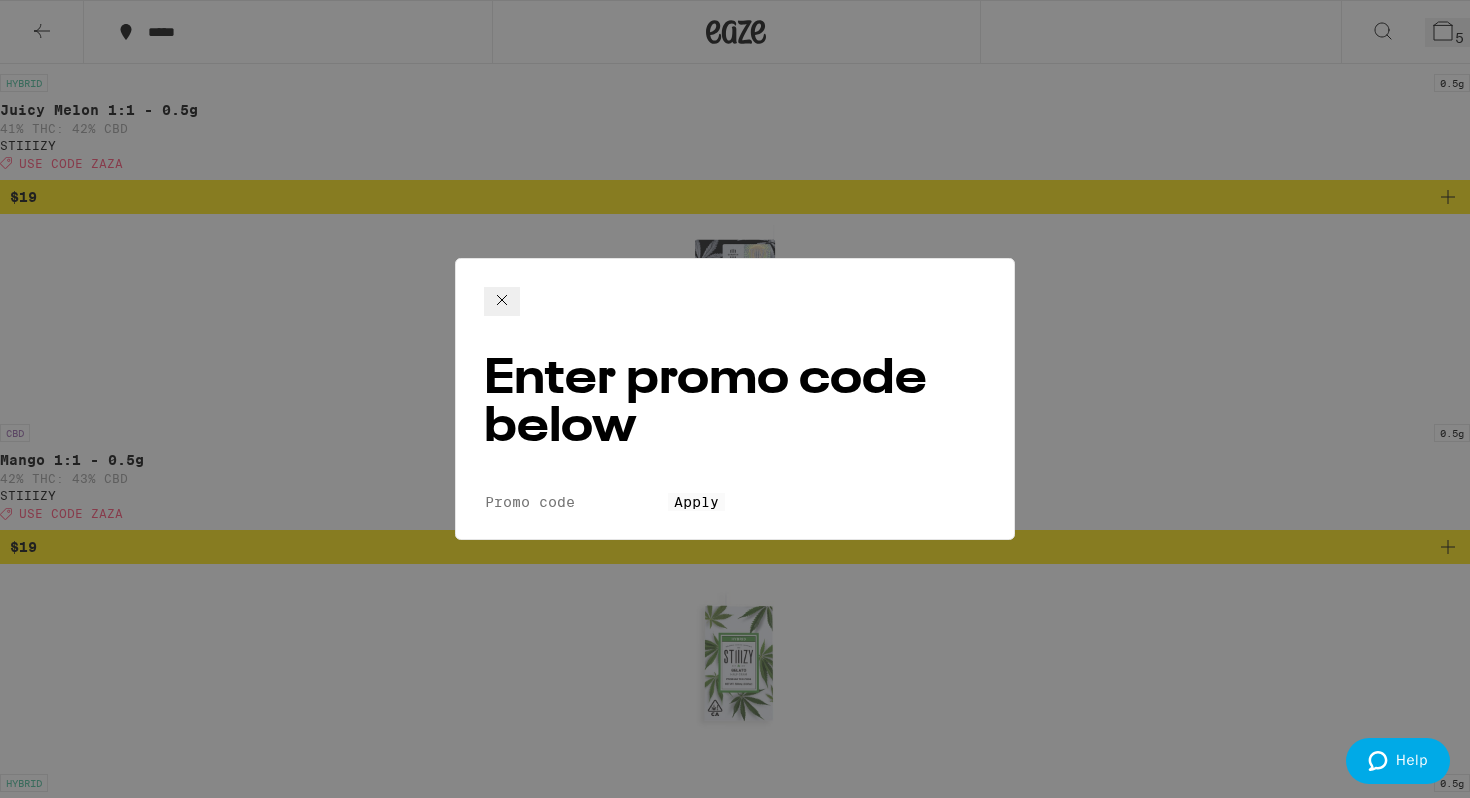 click on "Promo Code" at bounding box center (576, 502) 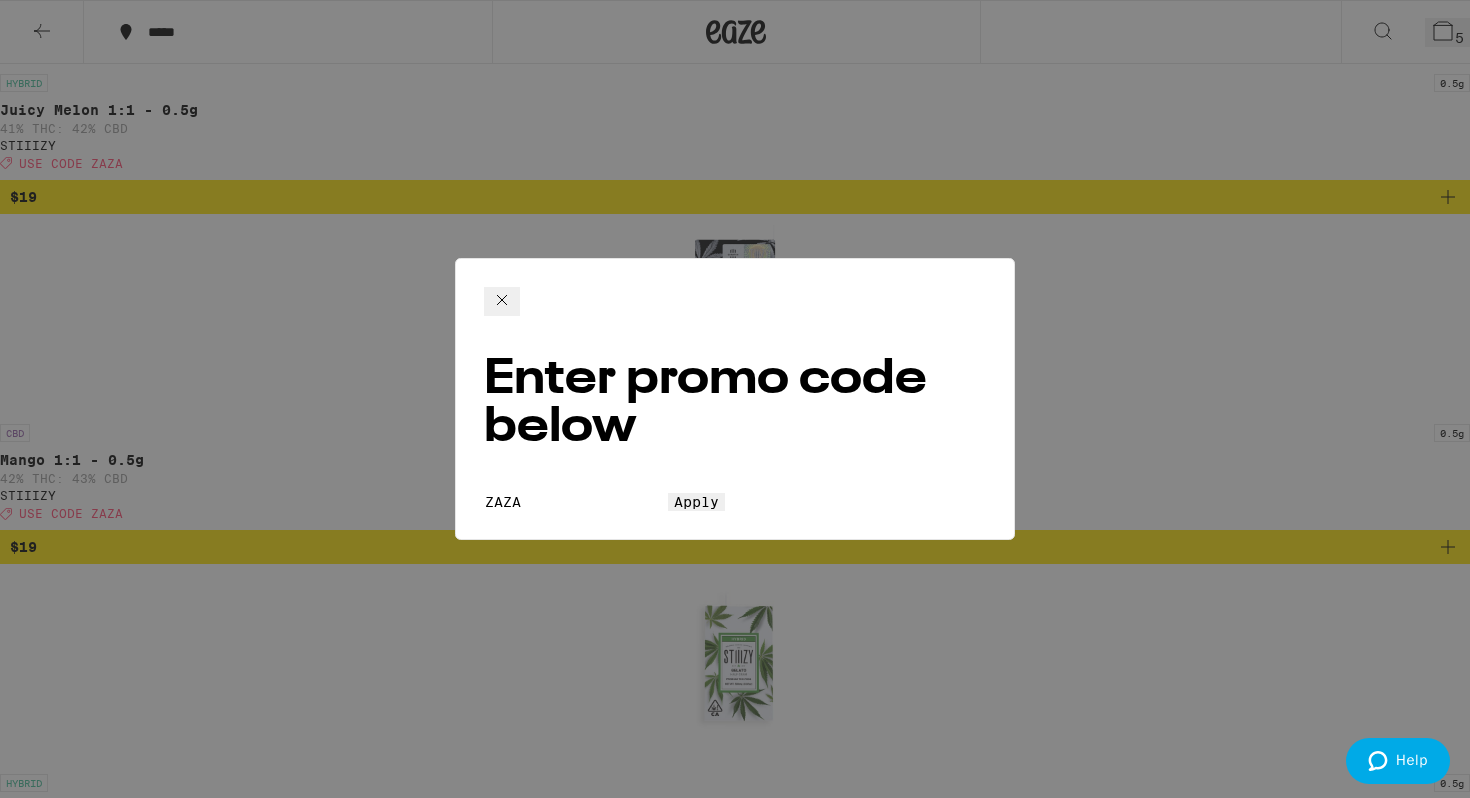 type on "ZAZA" 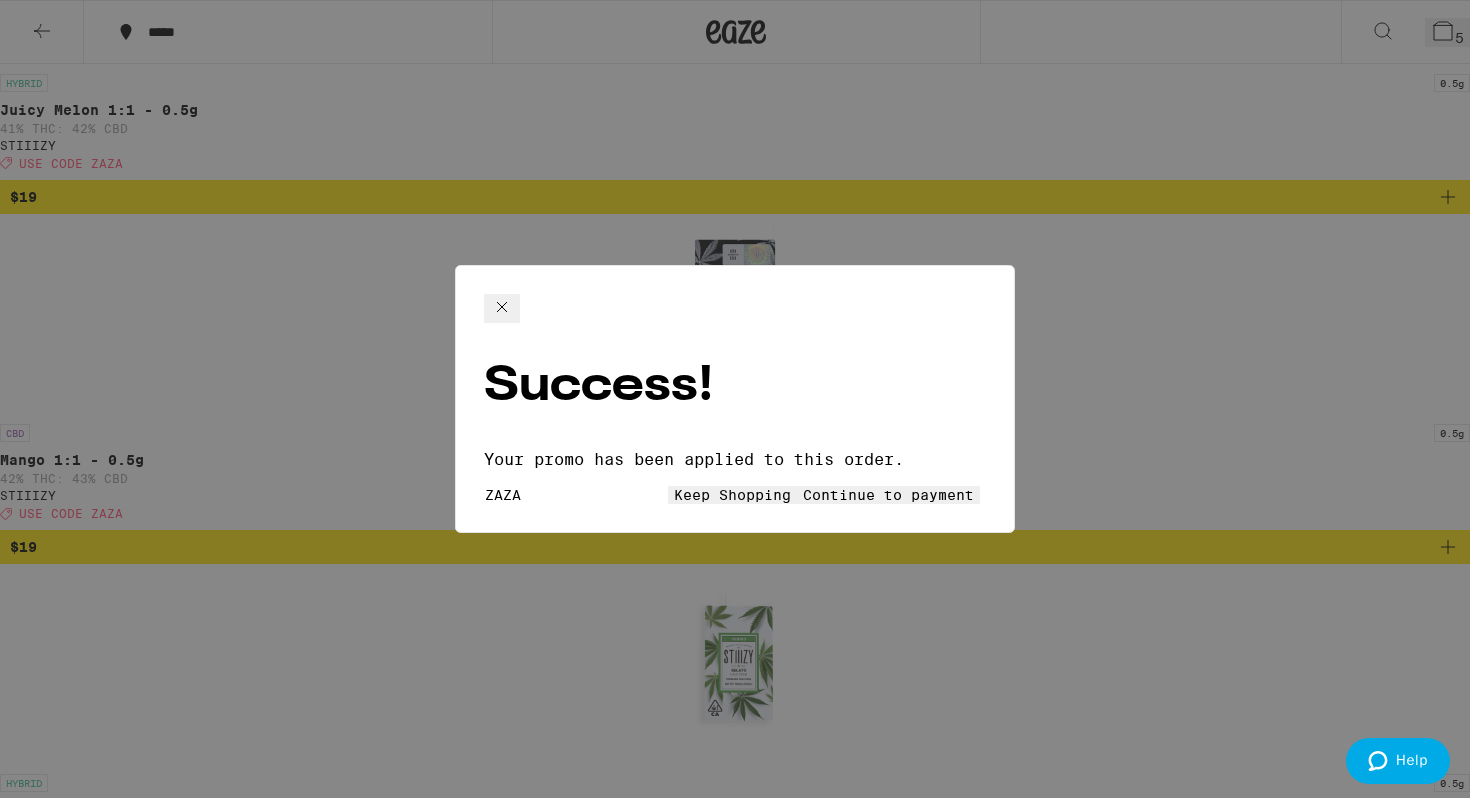 click on "Continue to payment" at bounding box center [888, 495] 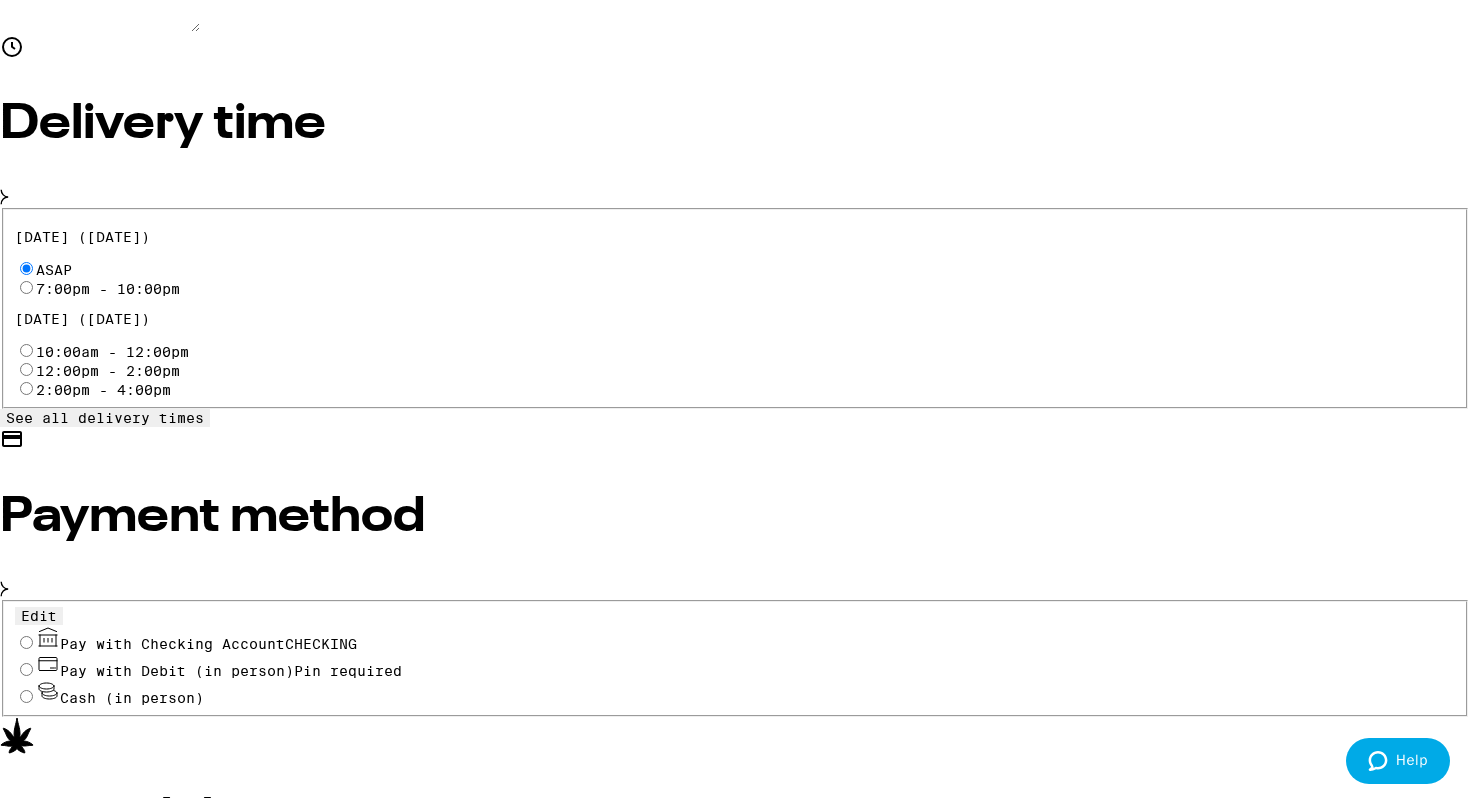 scroll, scrollTop: 706, scrollLeft: 0, axis: vertical 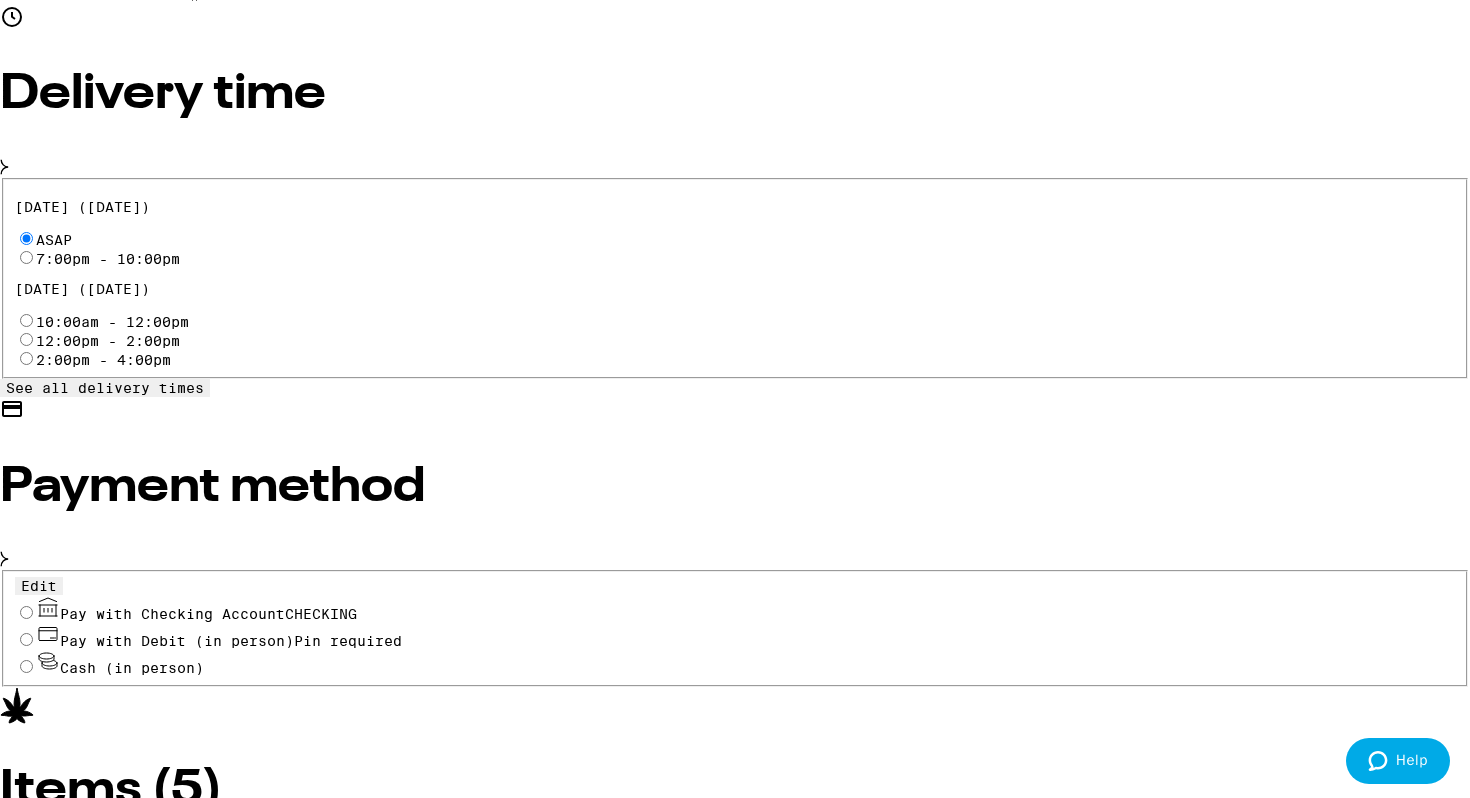 click on "Pay with Checking Account CHECKING" at bounding box center [735, 608] 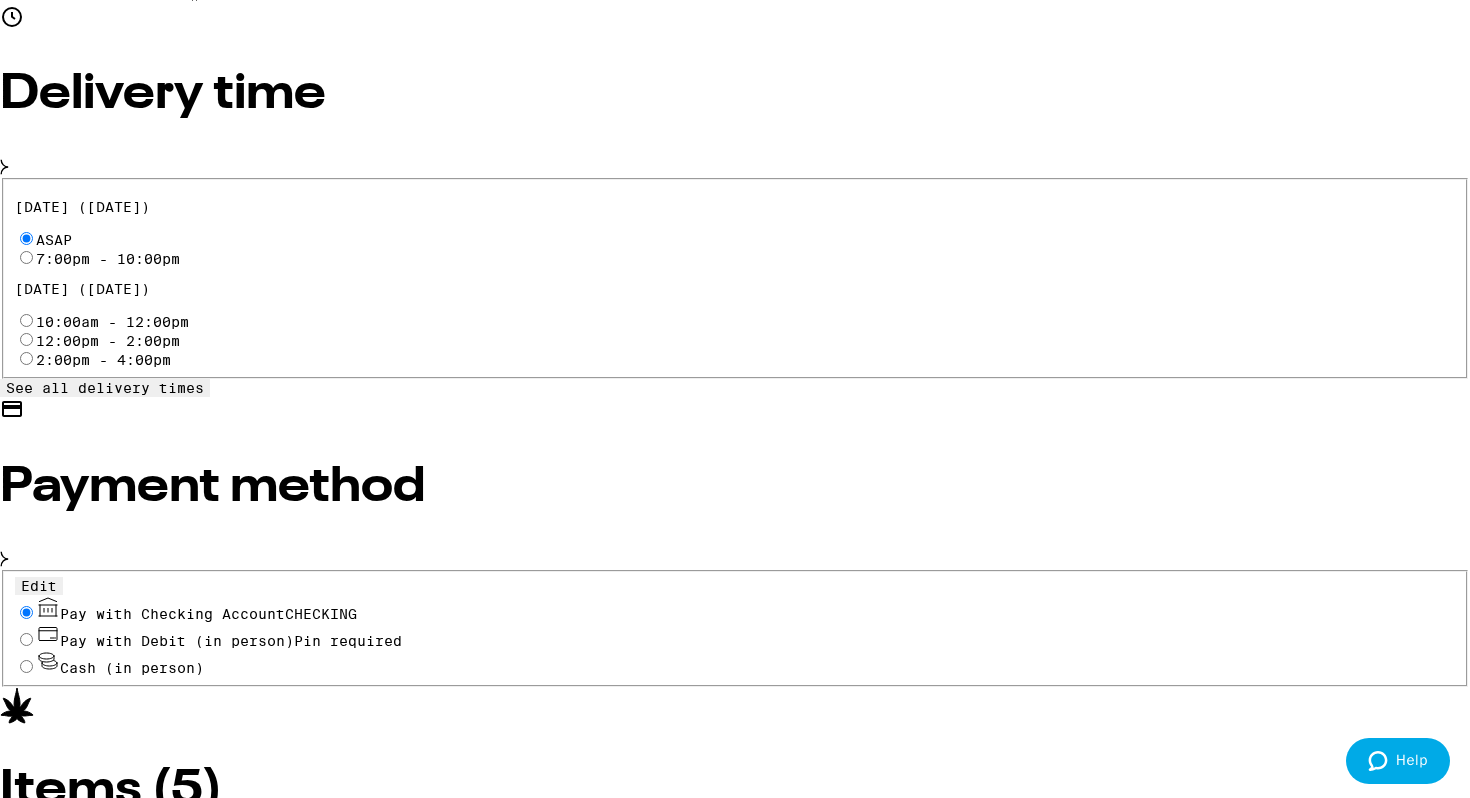 radio on "true" 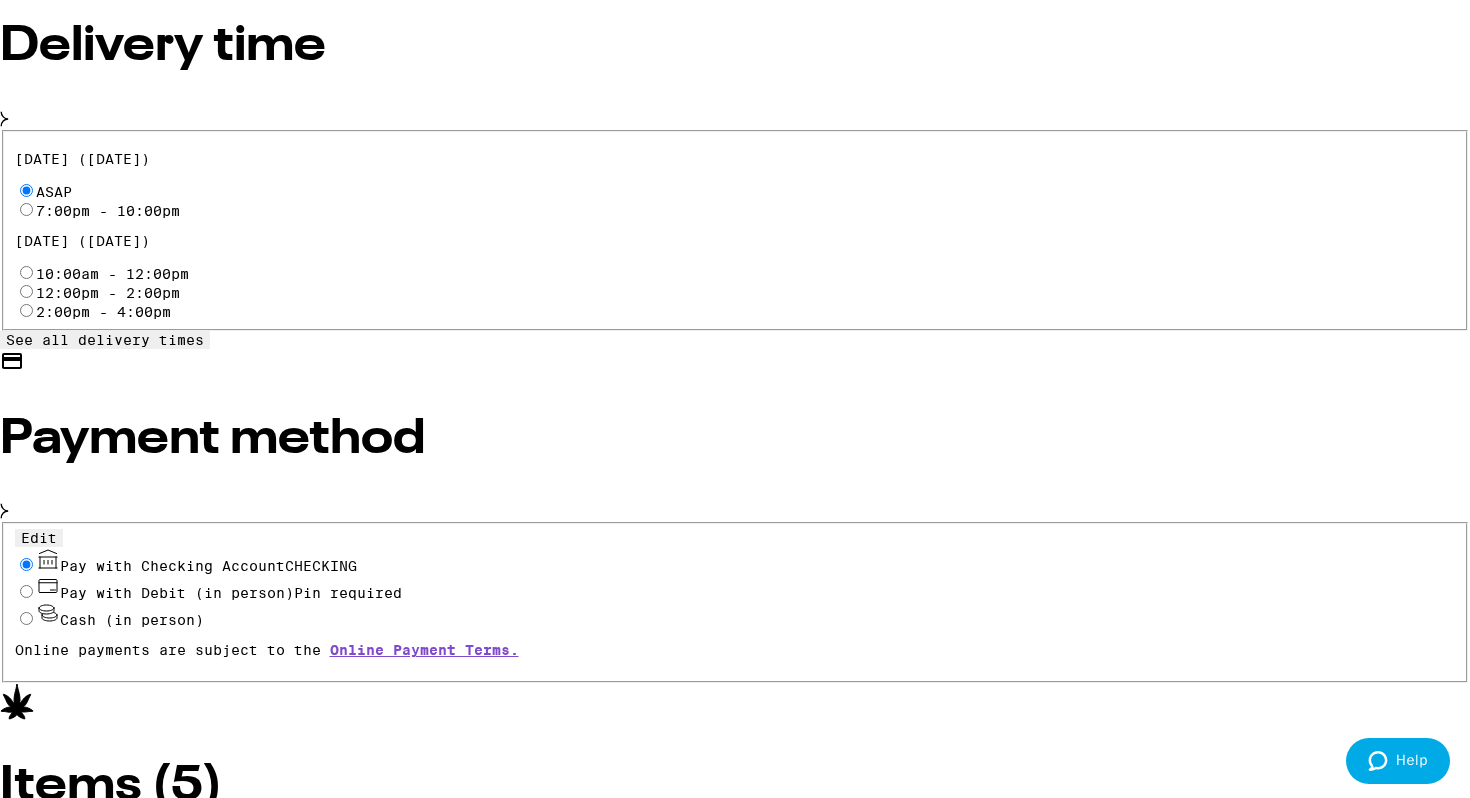 scroll, scrollTop: 770, scrollLeft: 0, axis: vertical 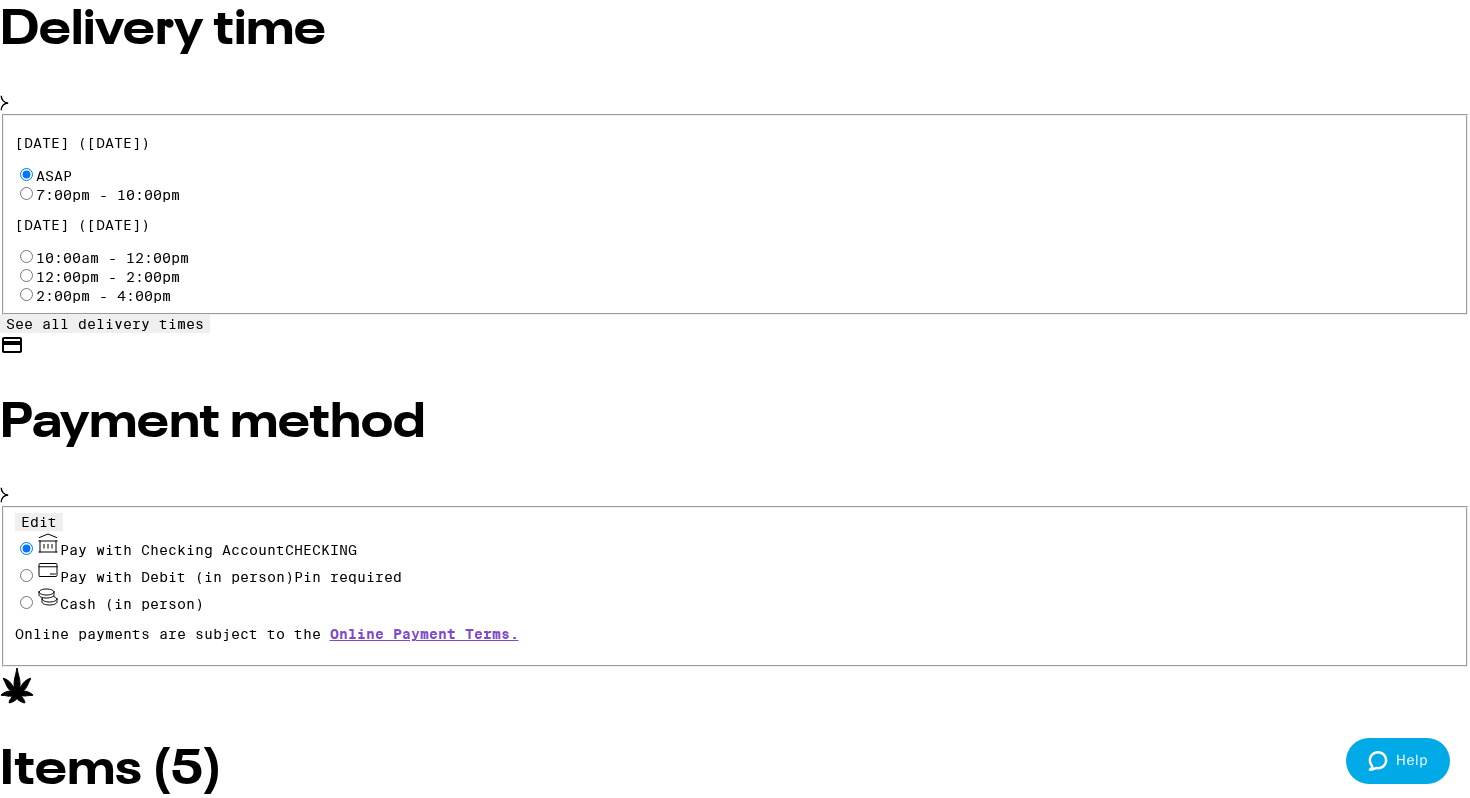 click on "Please enter a full street address for delivery." at bounding box center (735, -762) 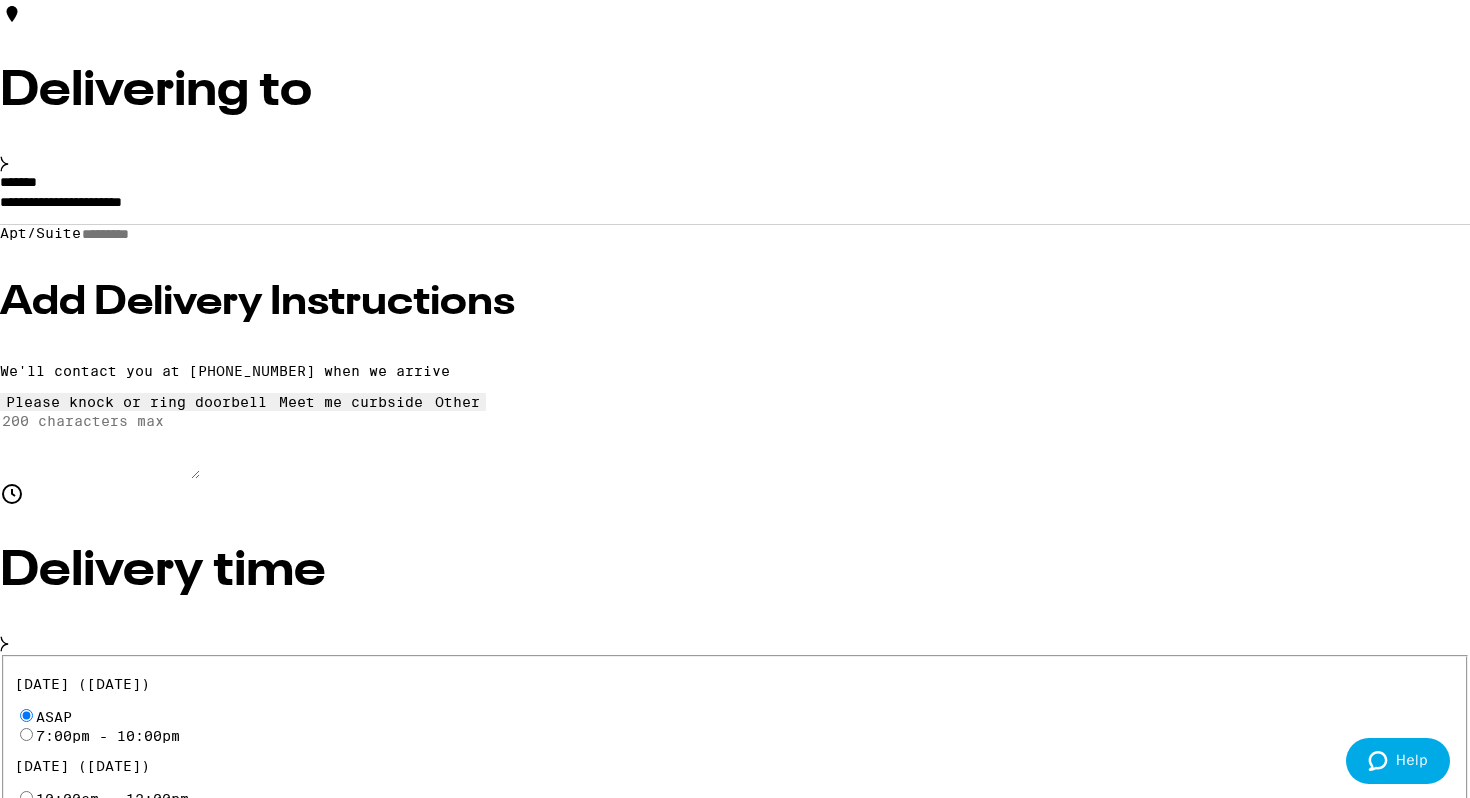 scroll, scrollTop: 0, scrollLeft: 0, axis: both 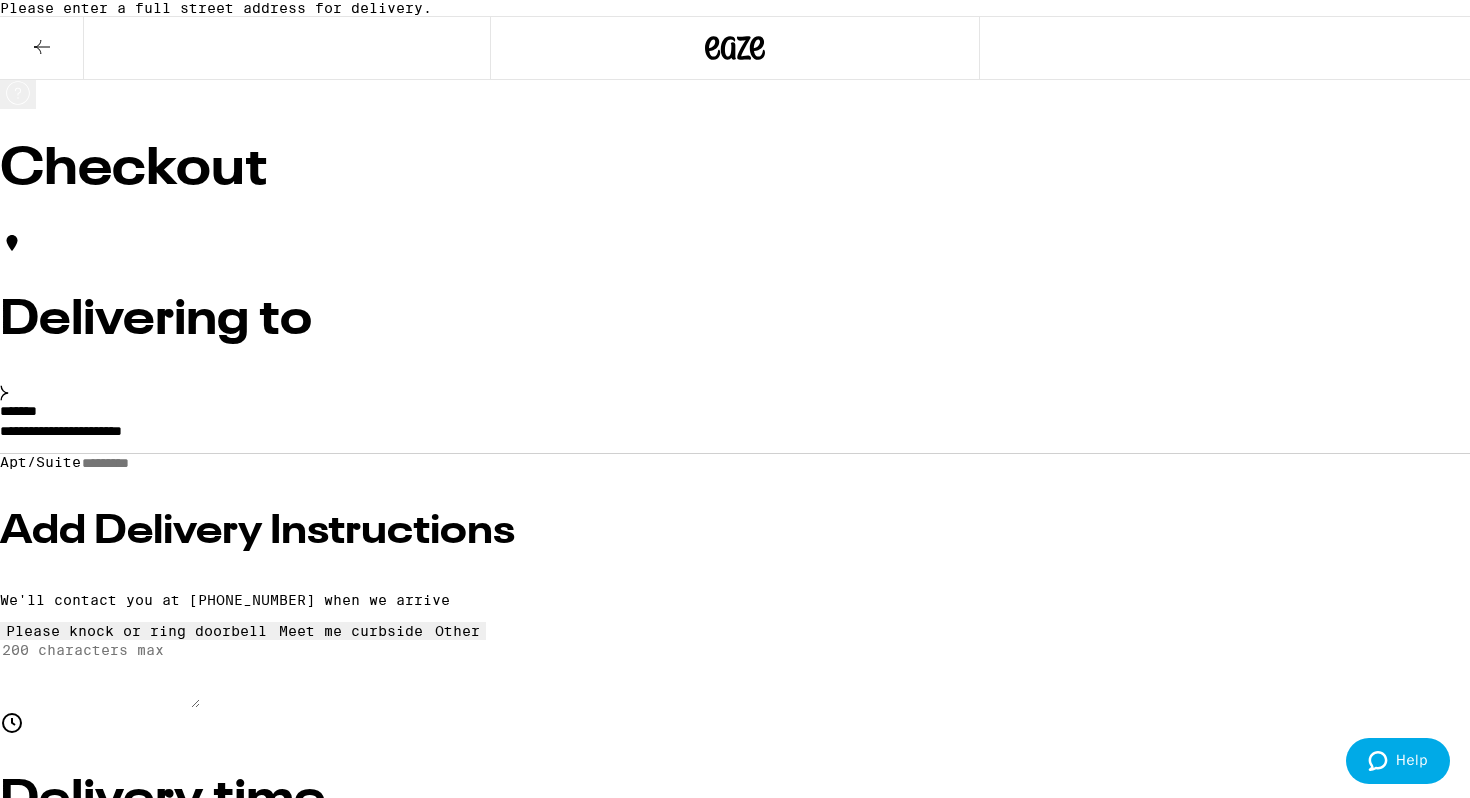 click on "**********" at bounding box center [735, 436] 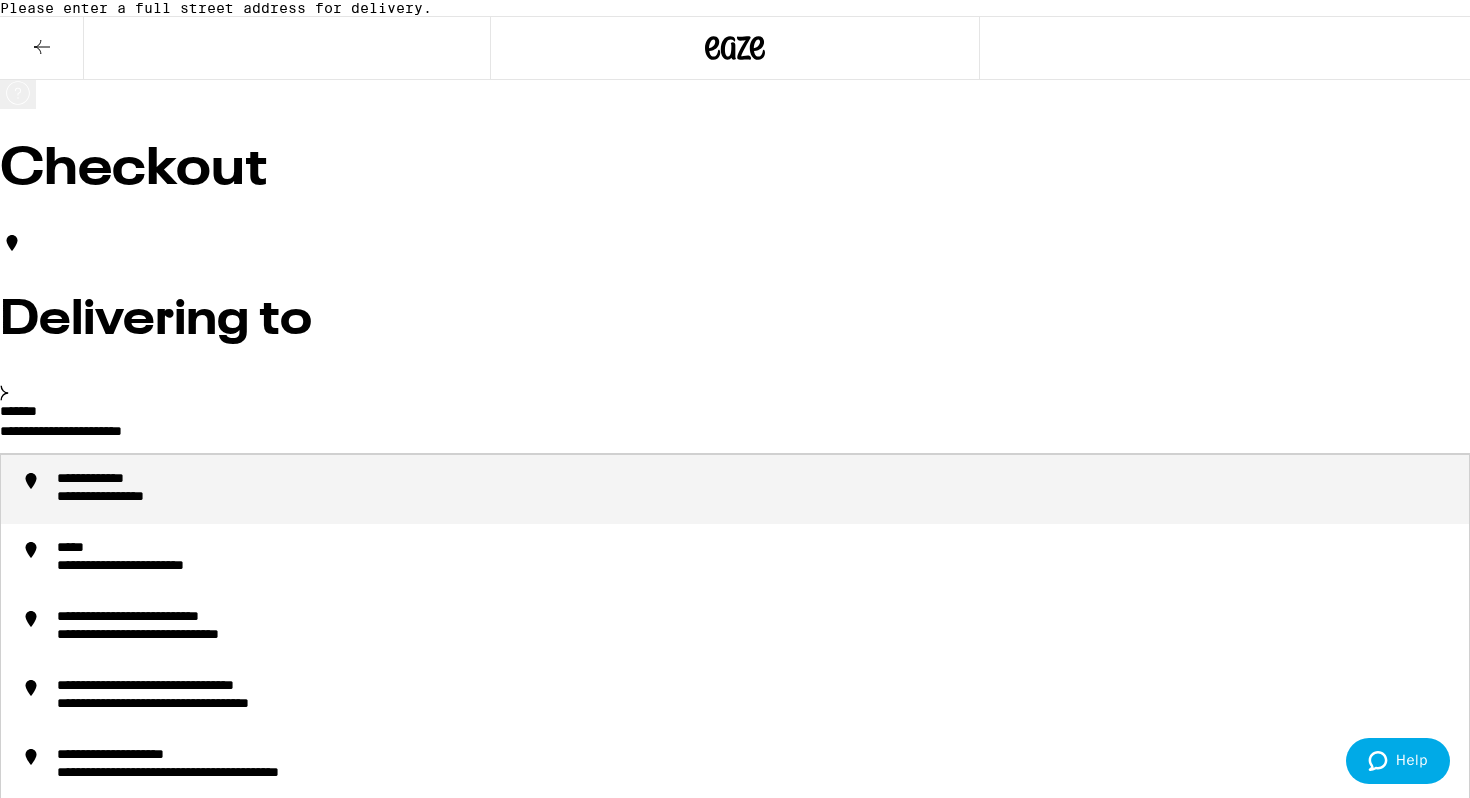 click on "**********" at bounding box center (735, 436) 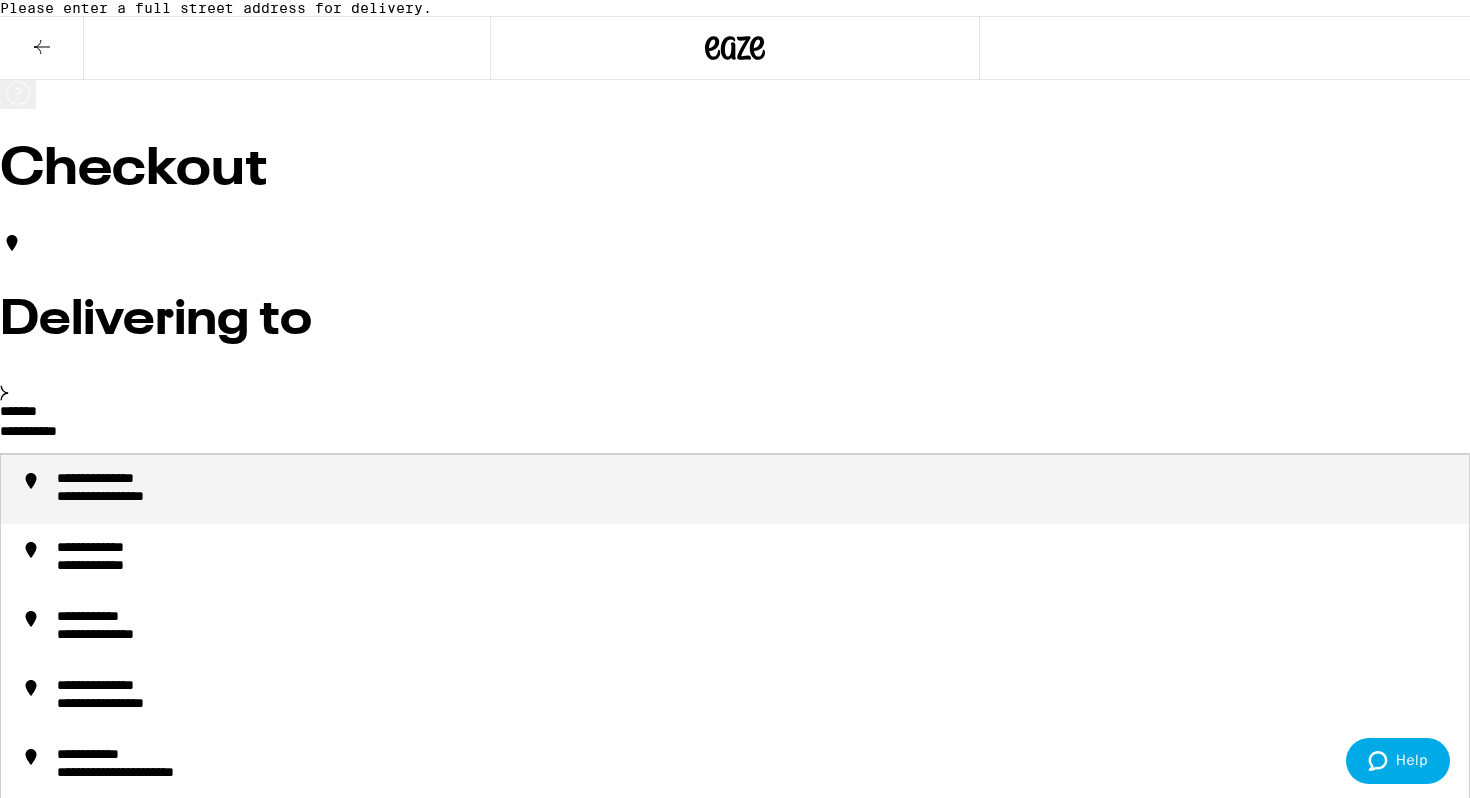 click on "**********" at bounding box center [735, 489] 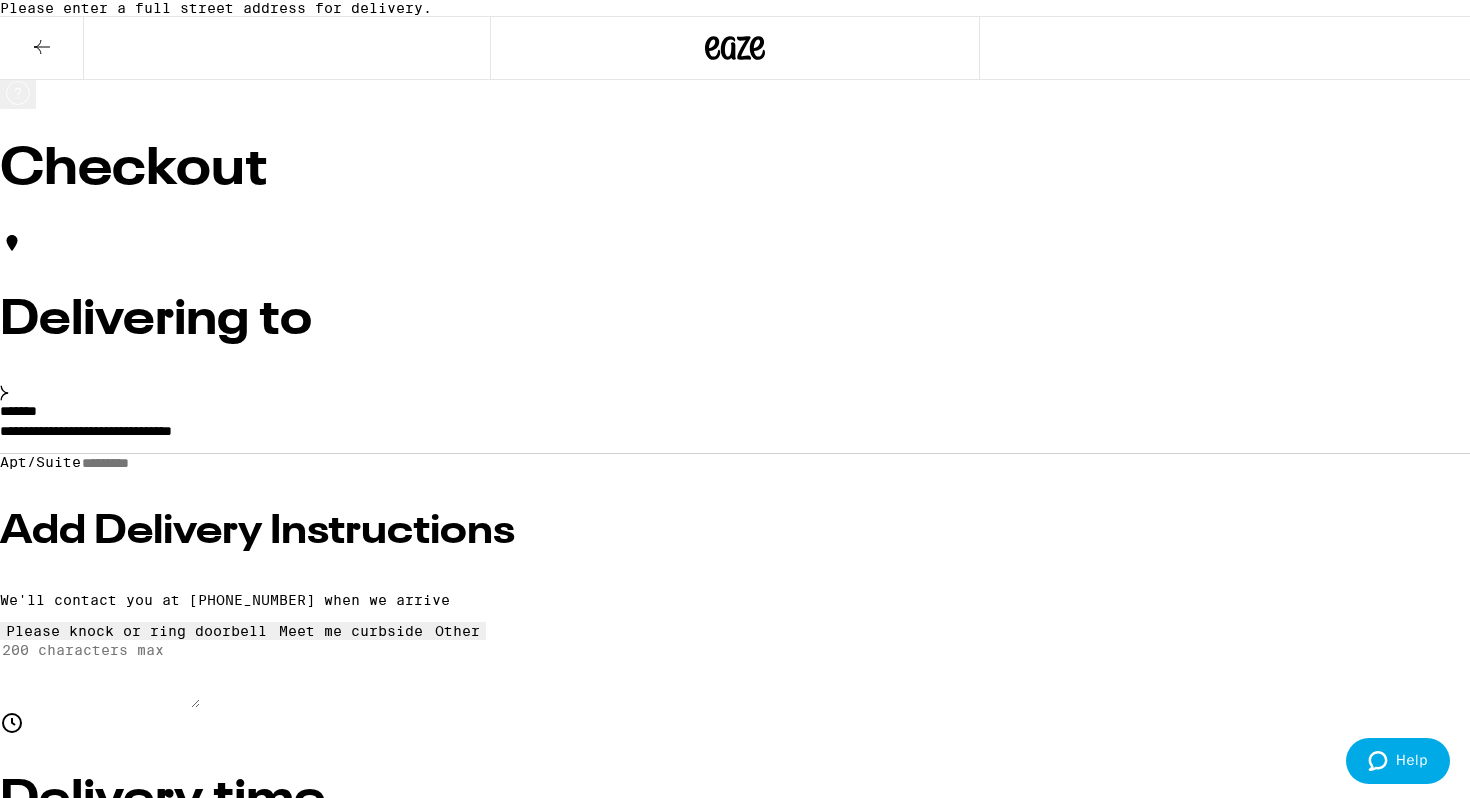 type on "**********" 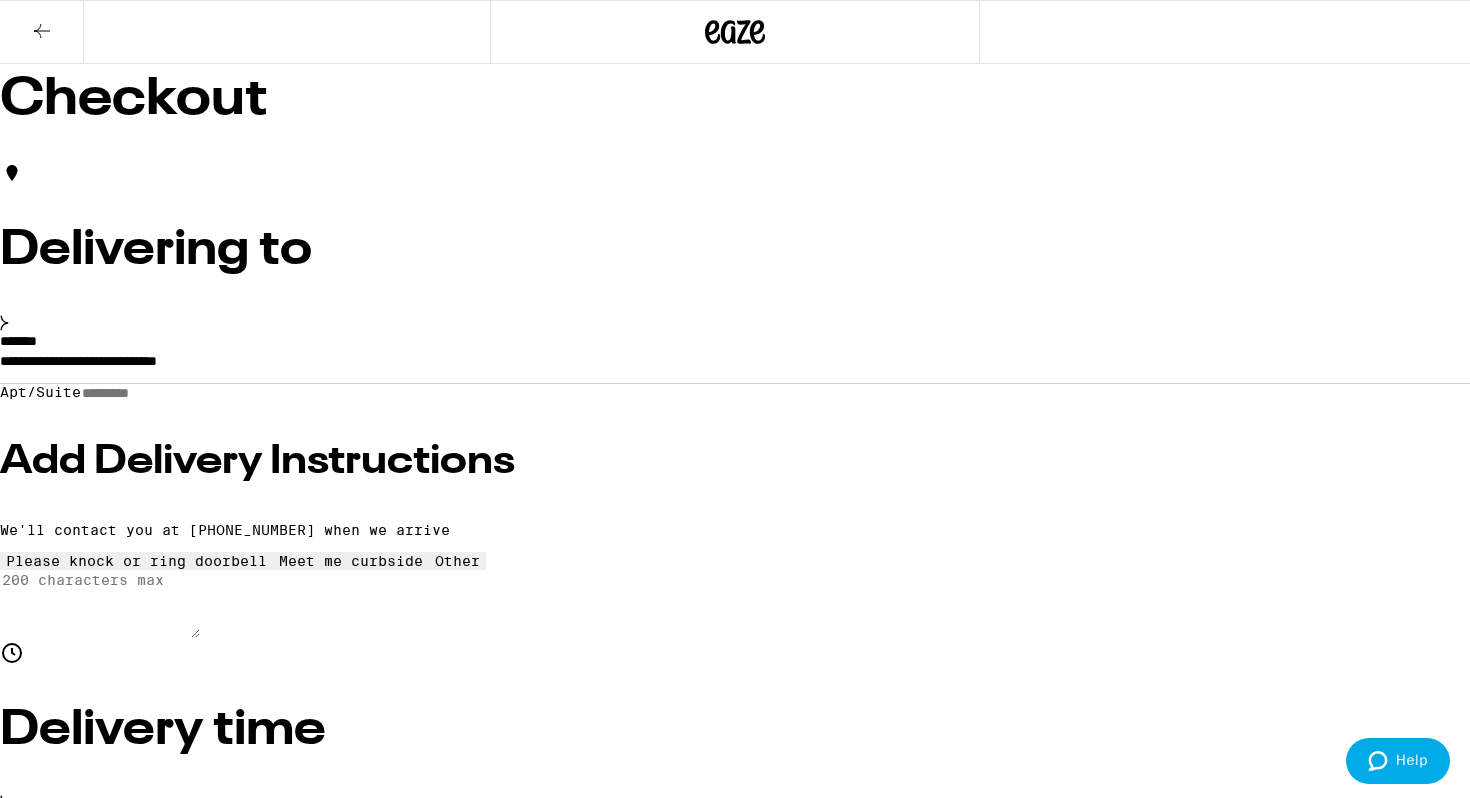scroll, scrollTop: 0, scrollLeft: 0, axis: both 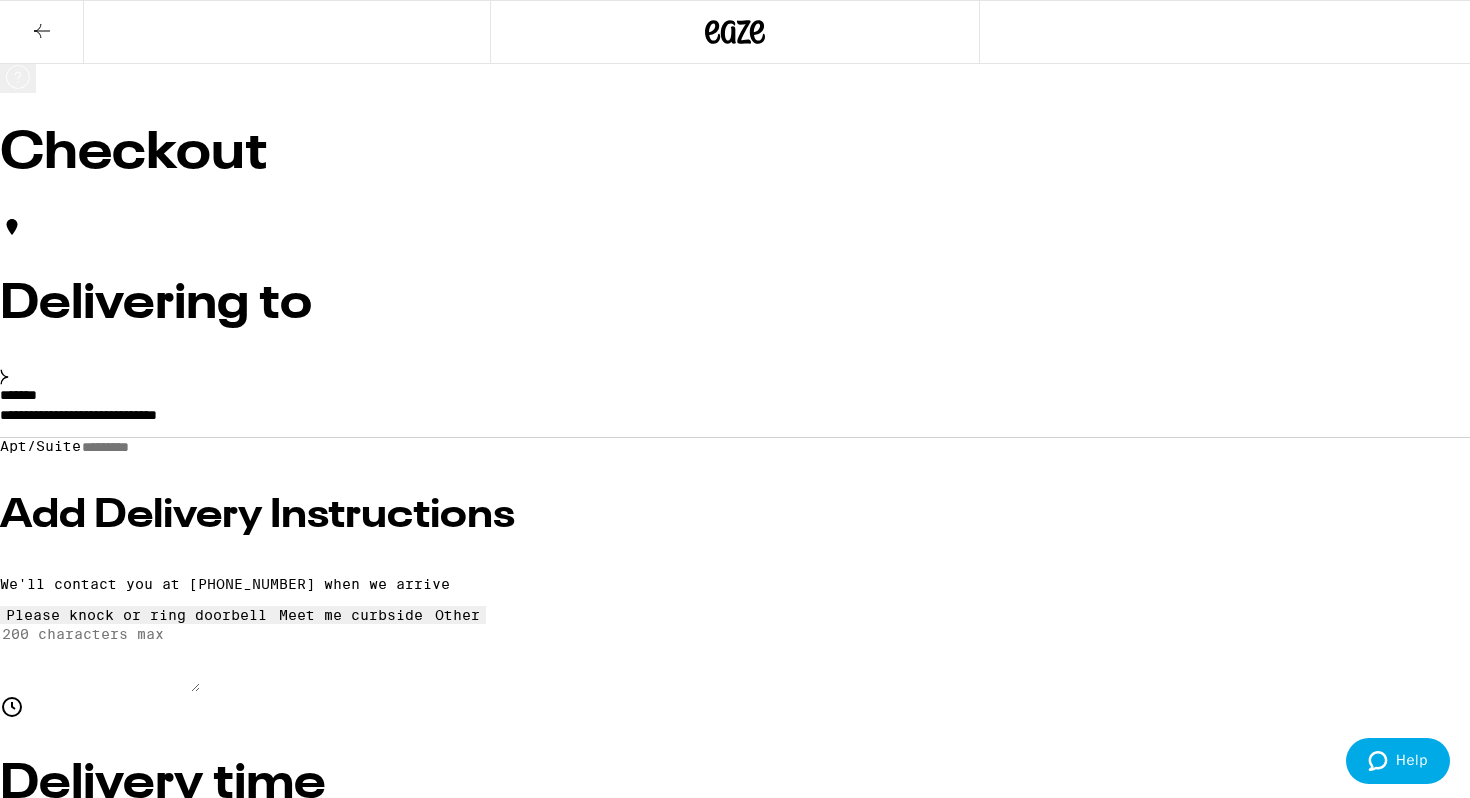 click on "Other" at bounding box center [735, 8113] 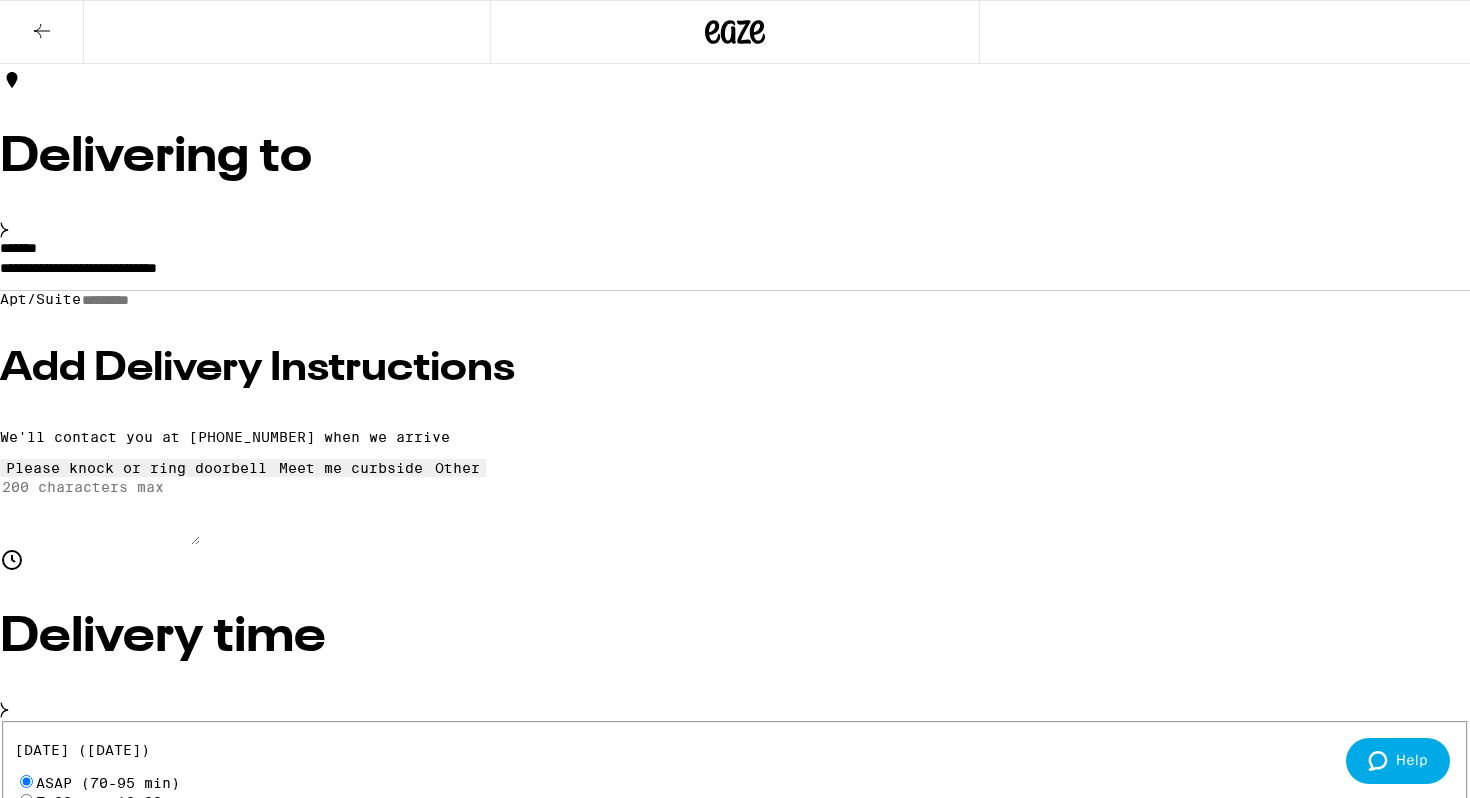scroll, scrollTop: 146, scrollLeft: 0, axis: vertical 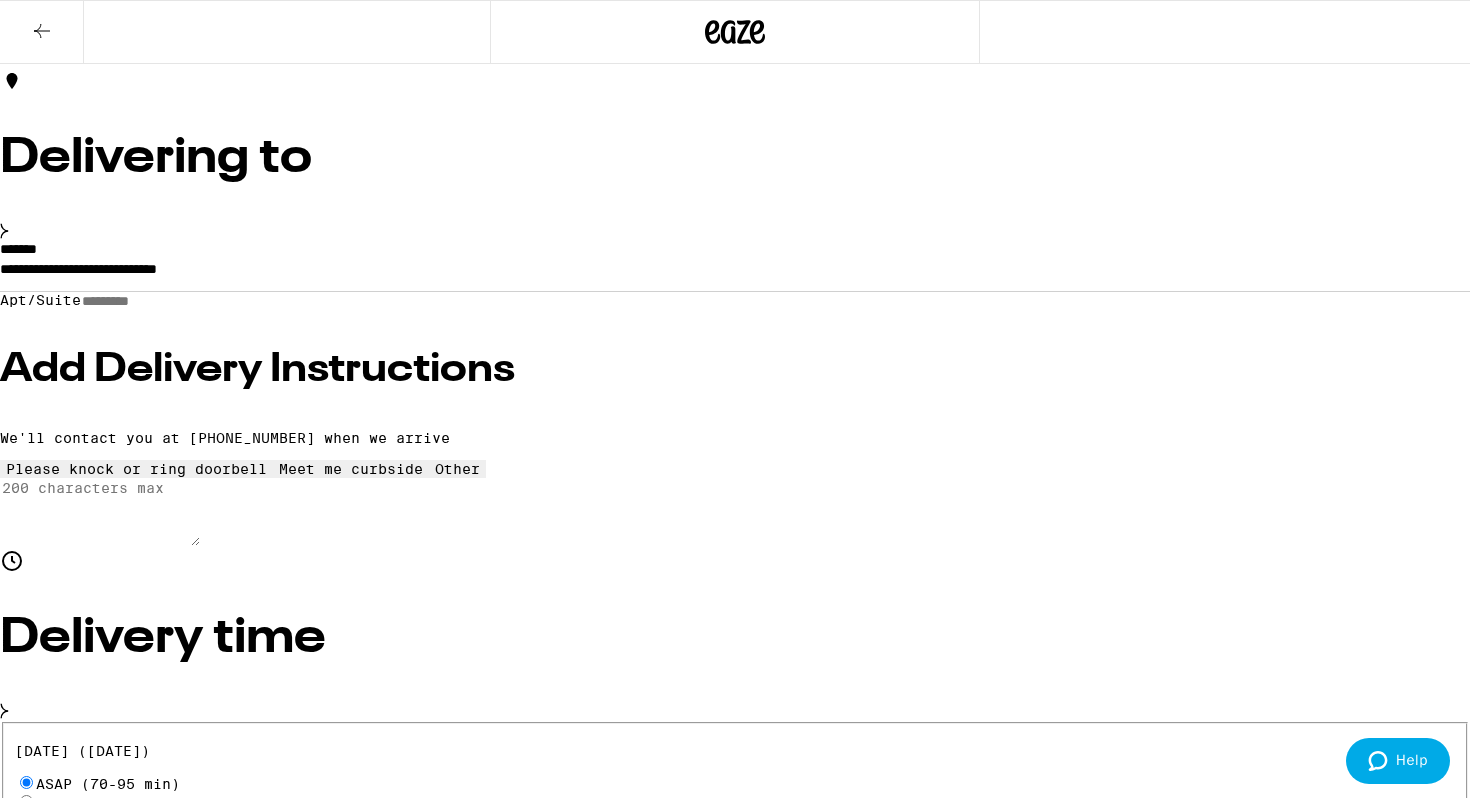 click on "None" at bounding box center [735, 7935] 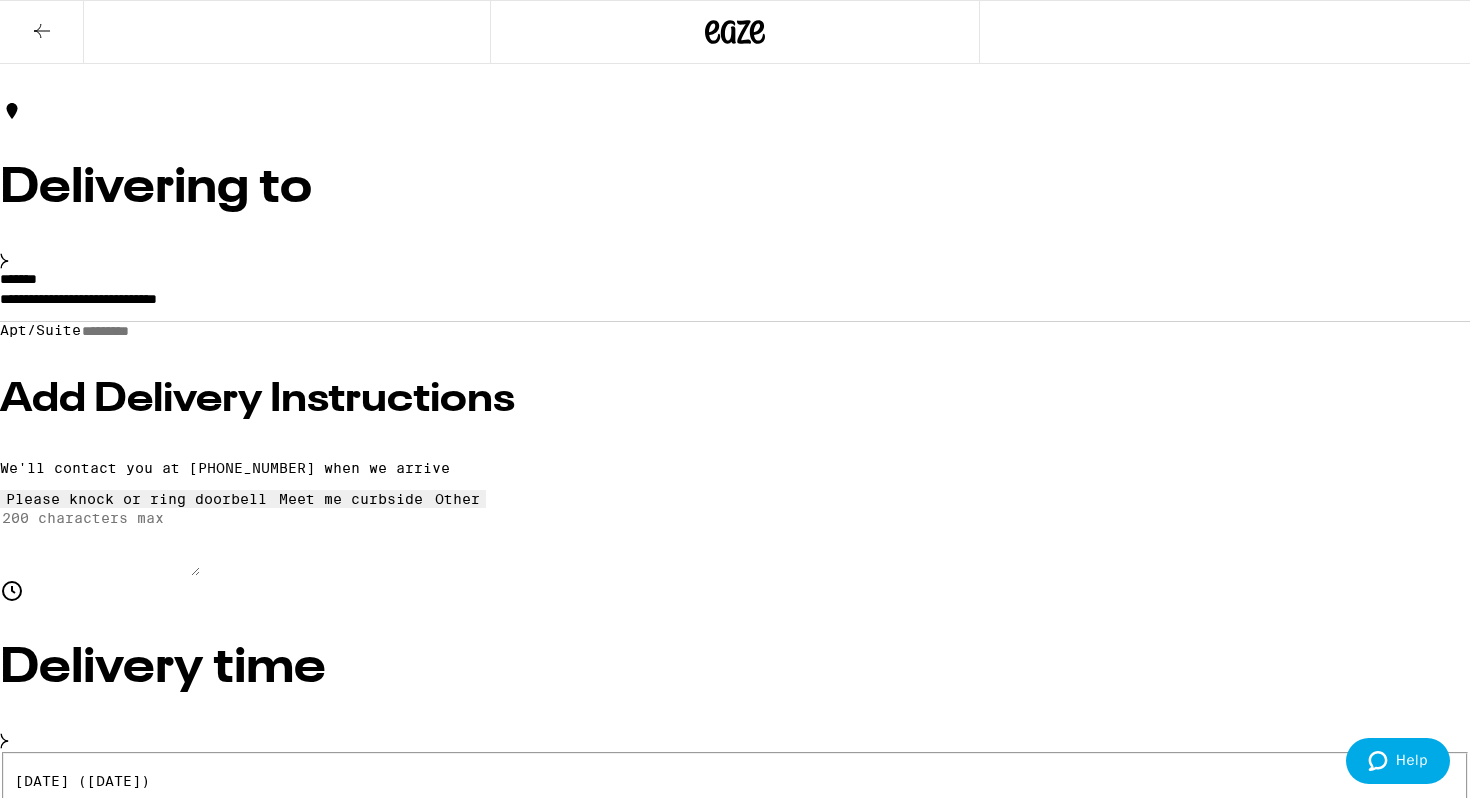 scroll, scrollTop: 124, scrollLeft: 0, axis: vertical 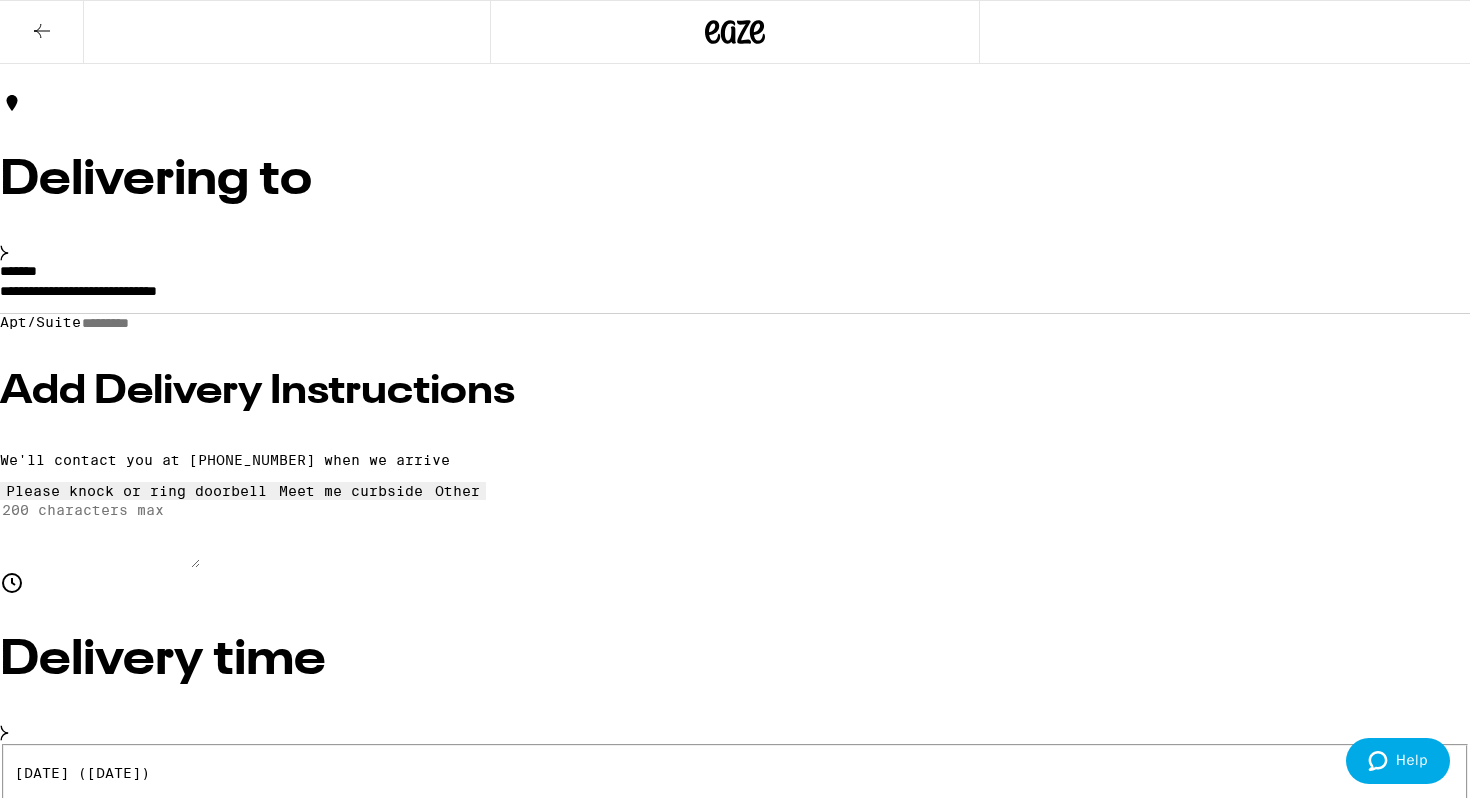 click on "Place Order" at bounding box center [55, 8082] 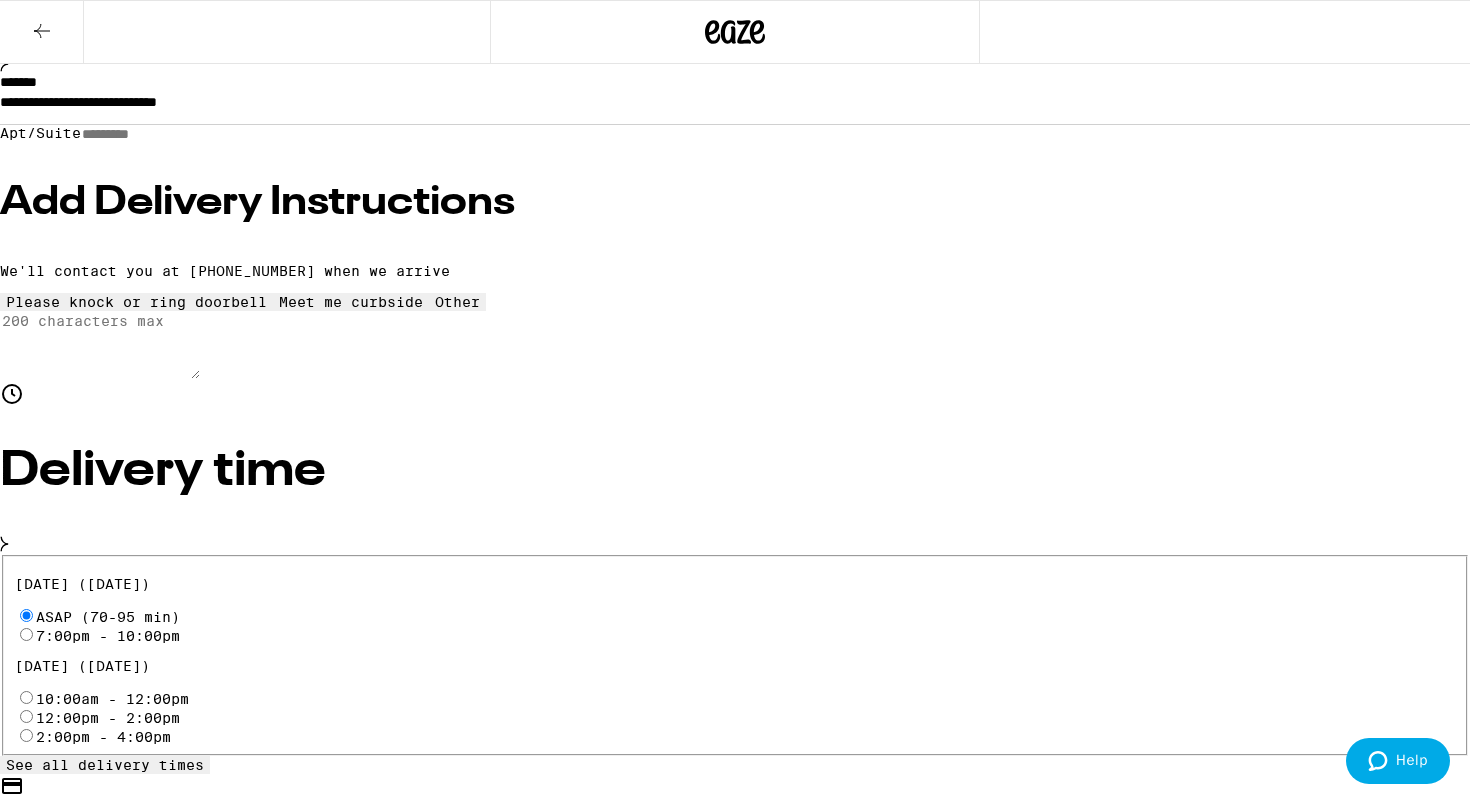 scroll, scrollTop: 310, scrollLeft: 0, axis: vertical 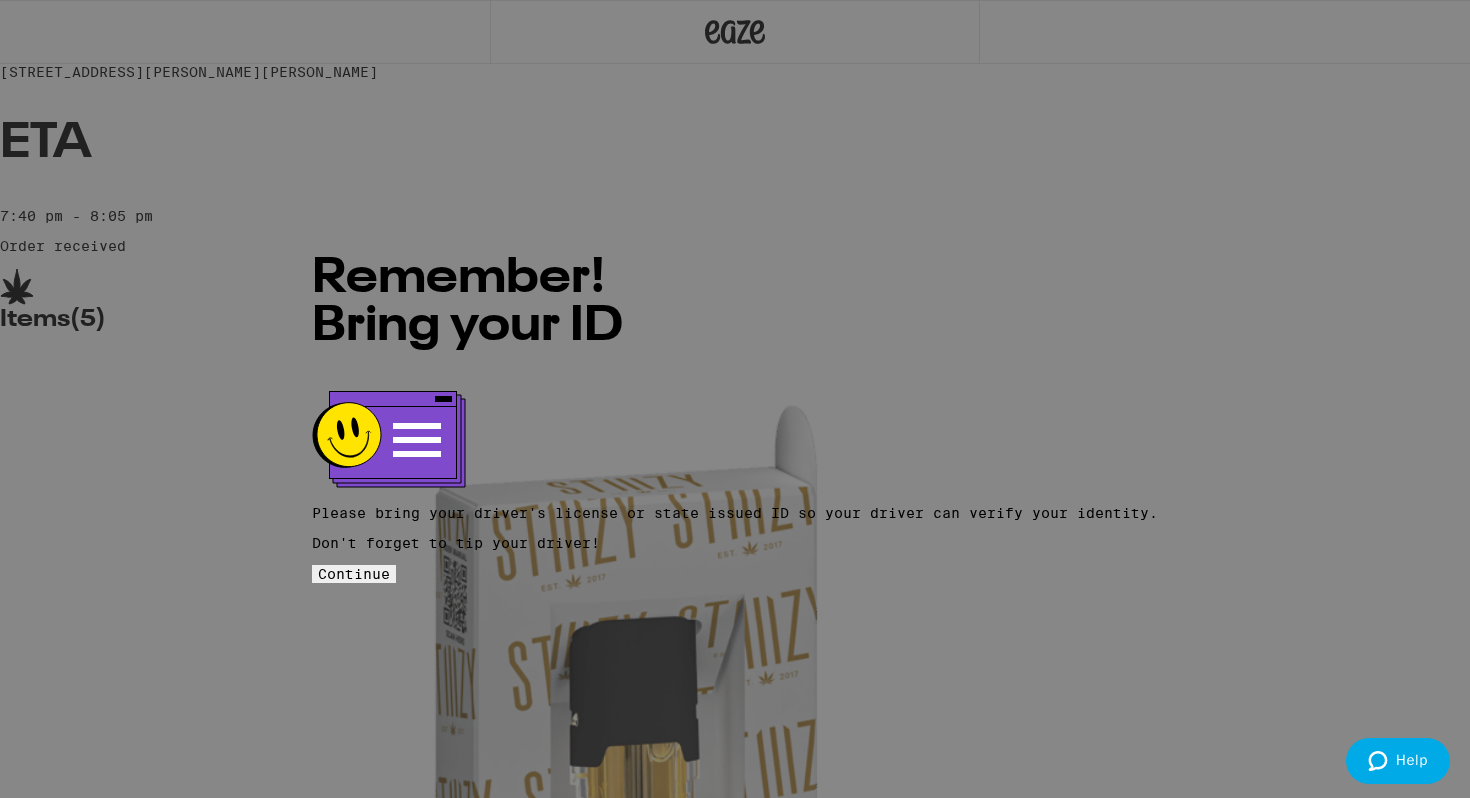 click on "Continue" at bounding box center [354, 574] 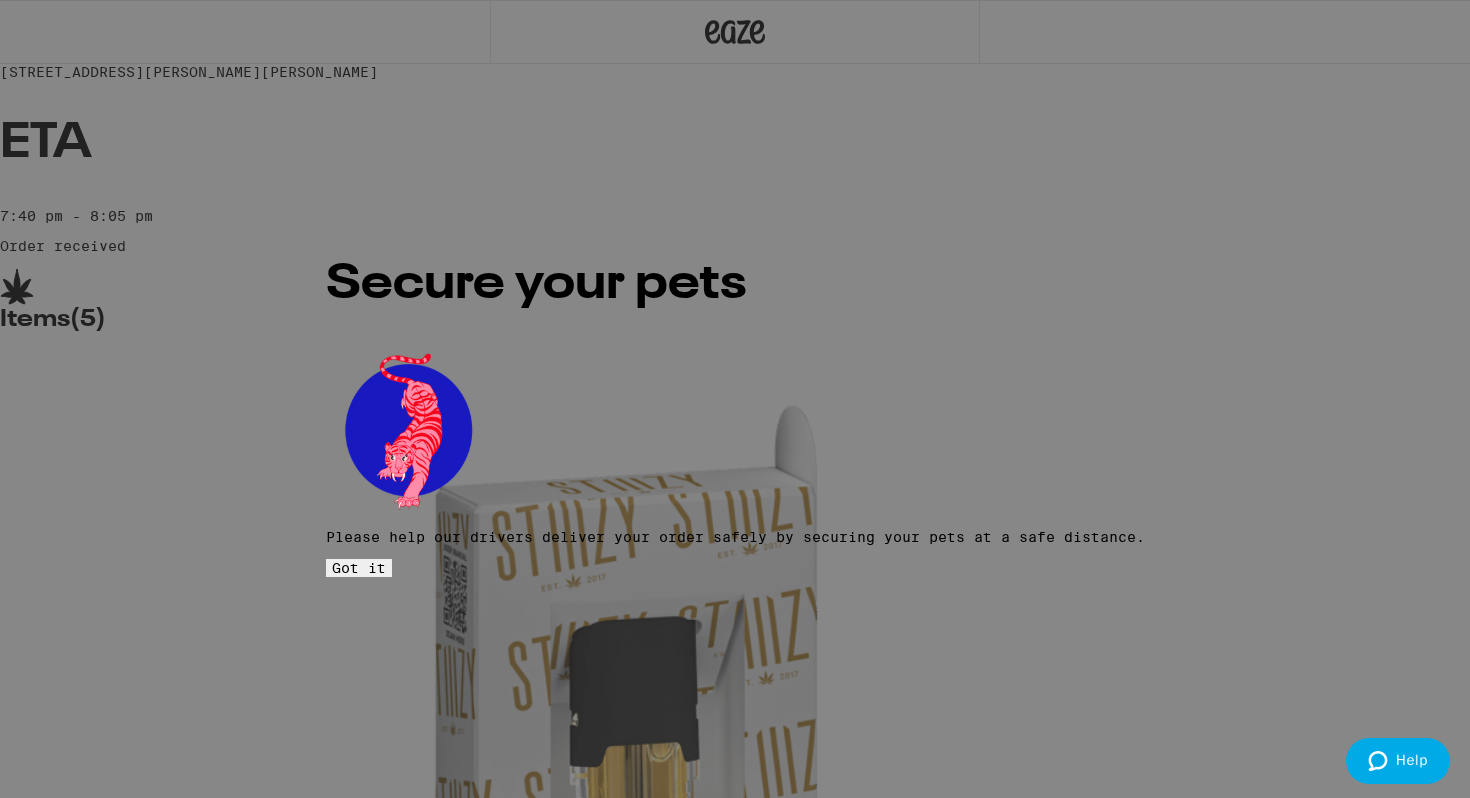 click on "Got it" at bounding box center (359, 568) 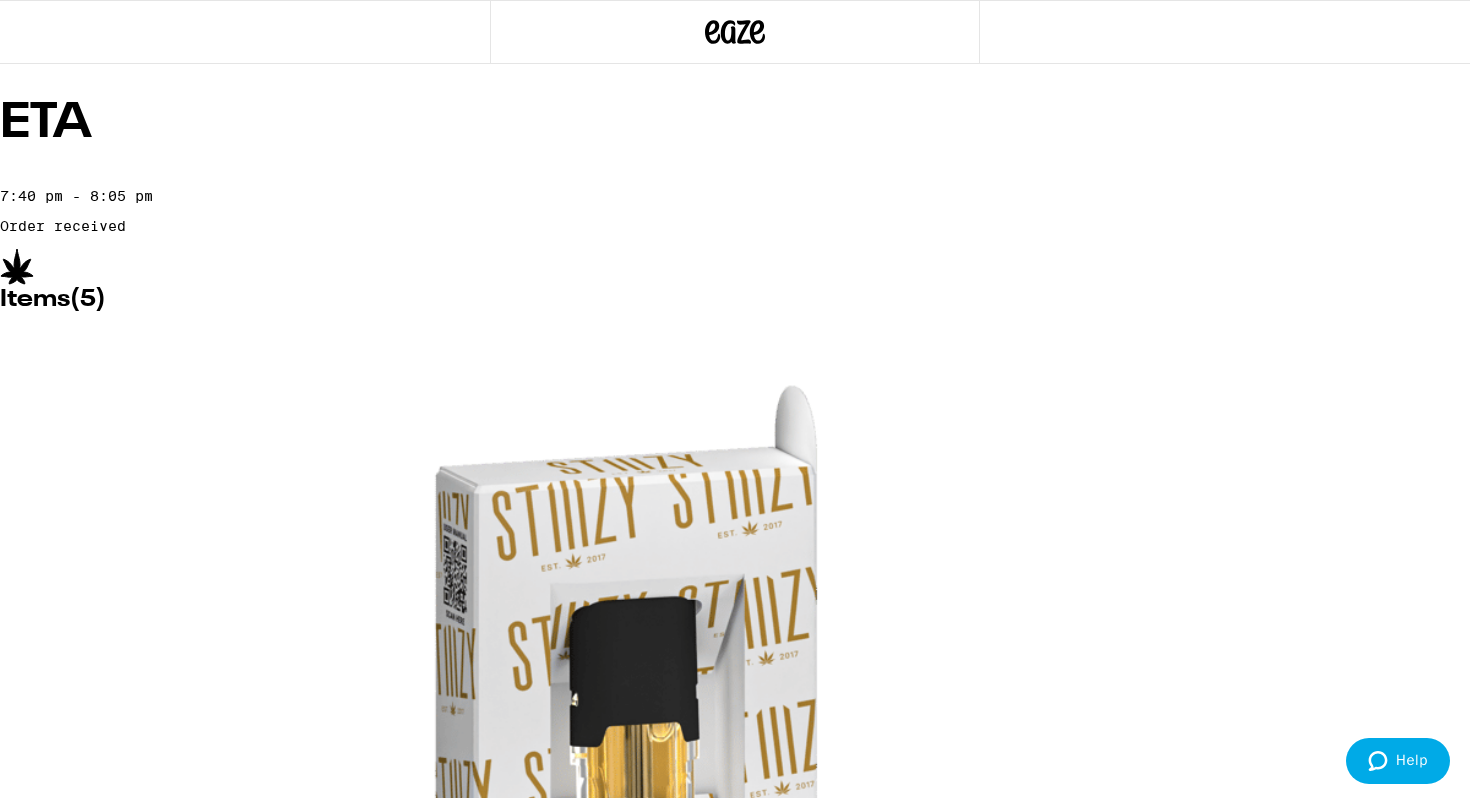 scroll, scrollTop: 28, scrollLeft: 0, axis: vertical 